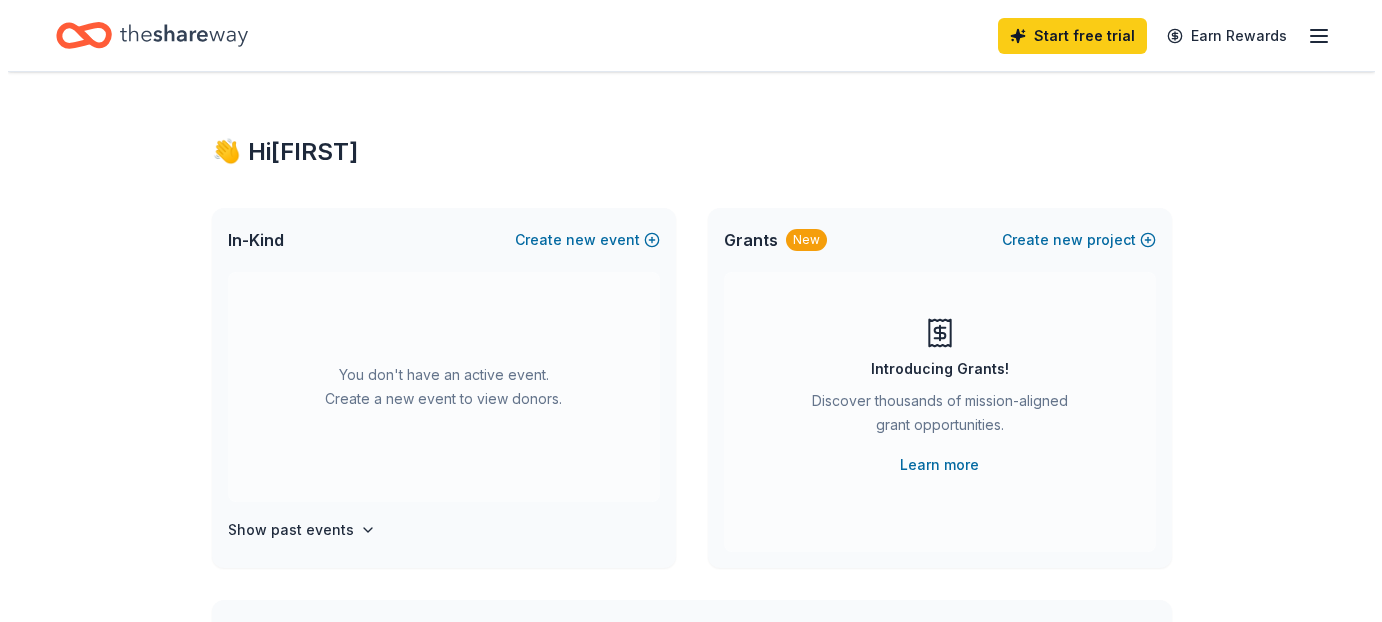 scroll, scrollTop: 0, scrollLeft: 0, axis: both 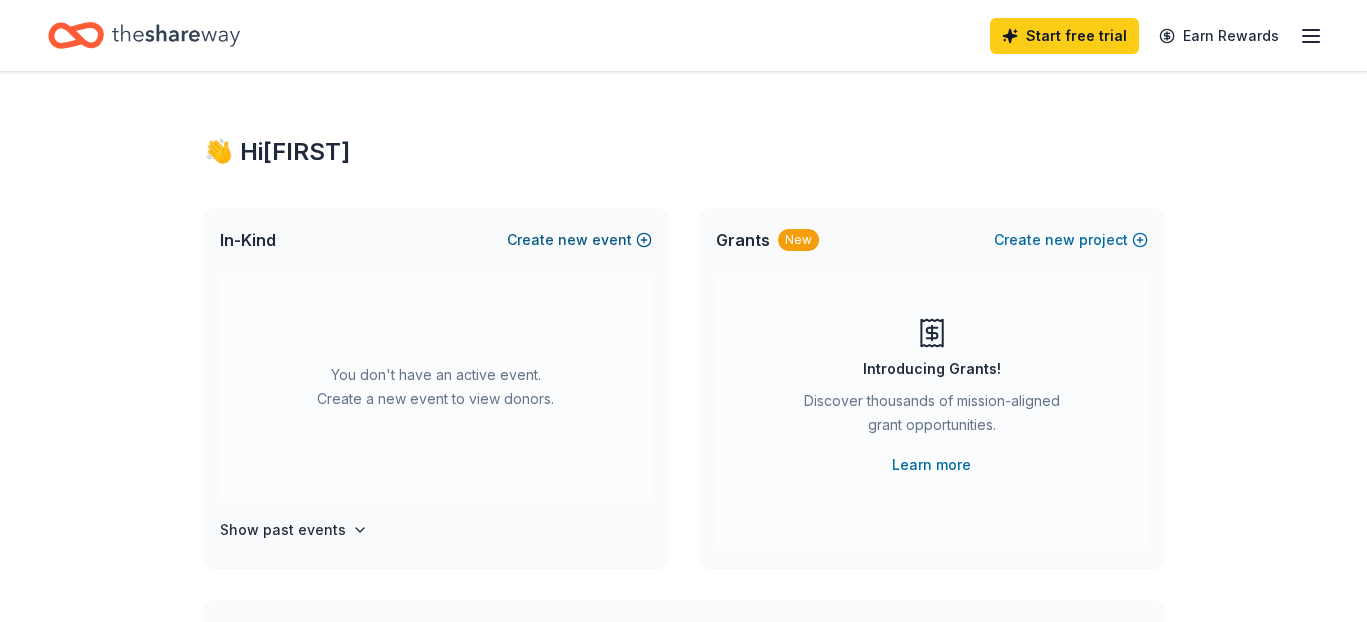 click on "new" at bounding box center [573, 240] 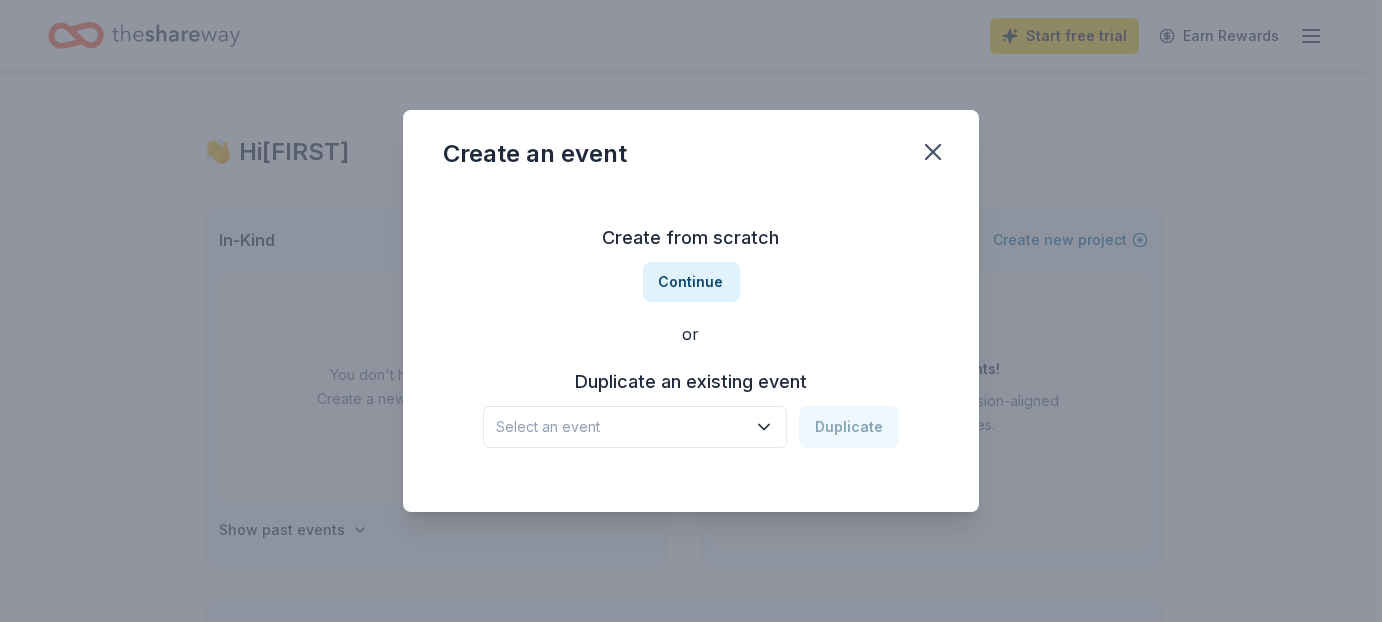 click 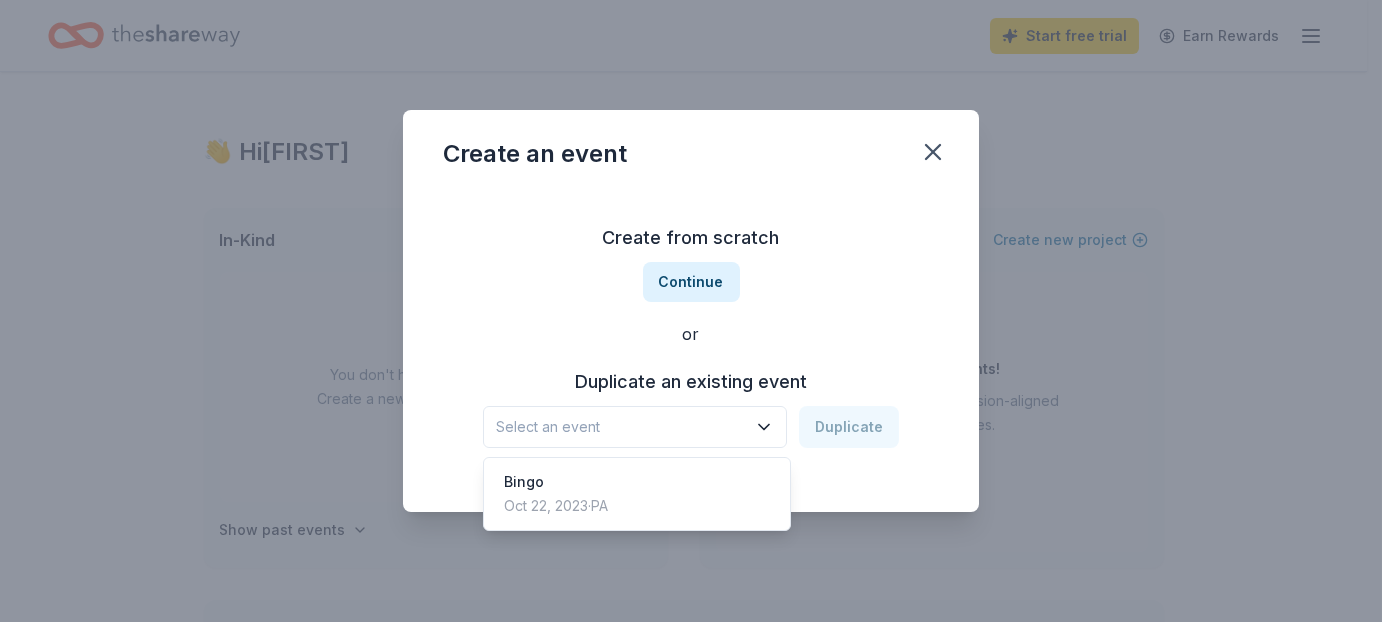 click on "Create from scratch Continue or Duplicate an existing event Select an event Duplicate" at bounding box center (691, 335) 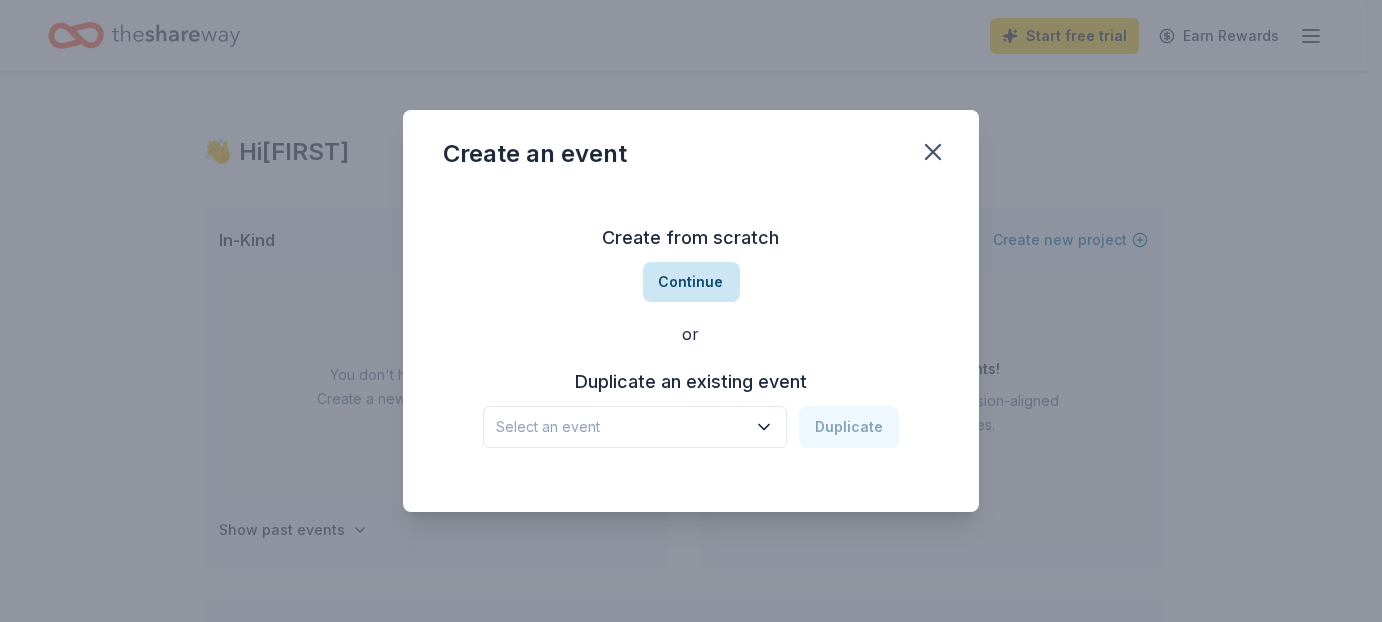 click on "Continue" at bounding box center (691, 282) 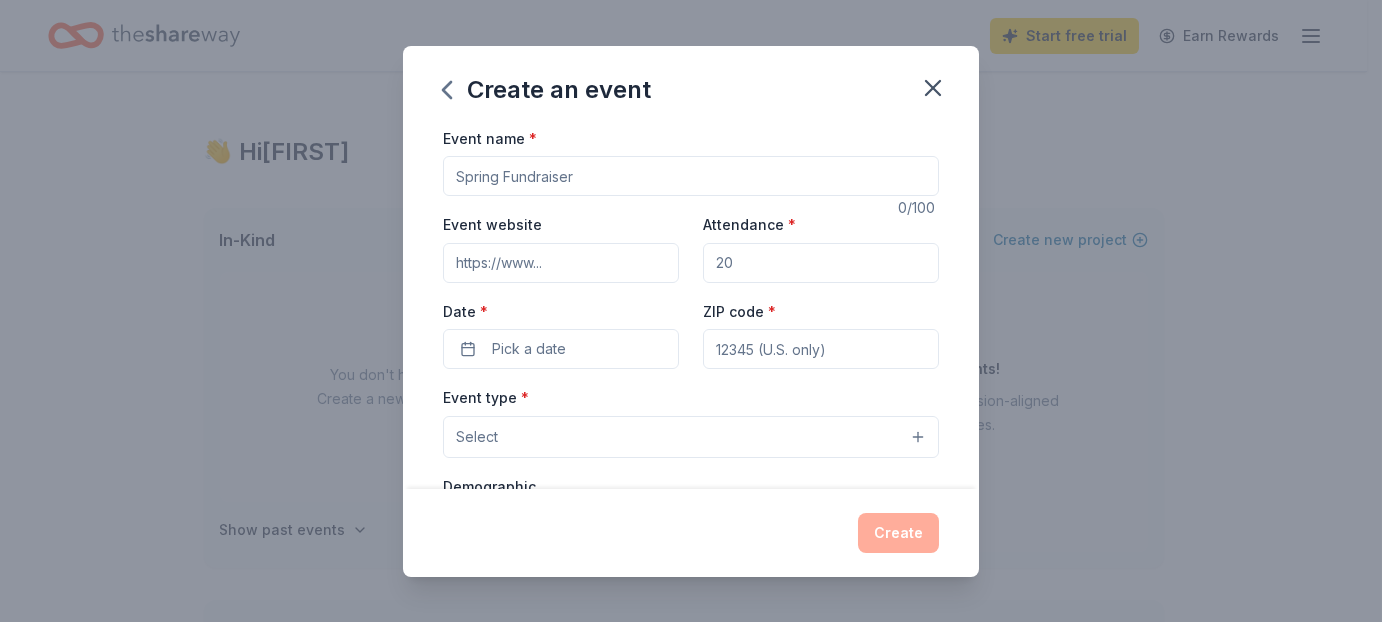 click on "Event name *" at bounding box center (691, 176) 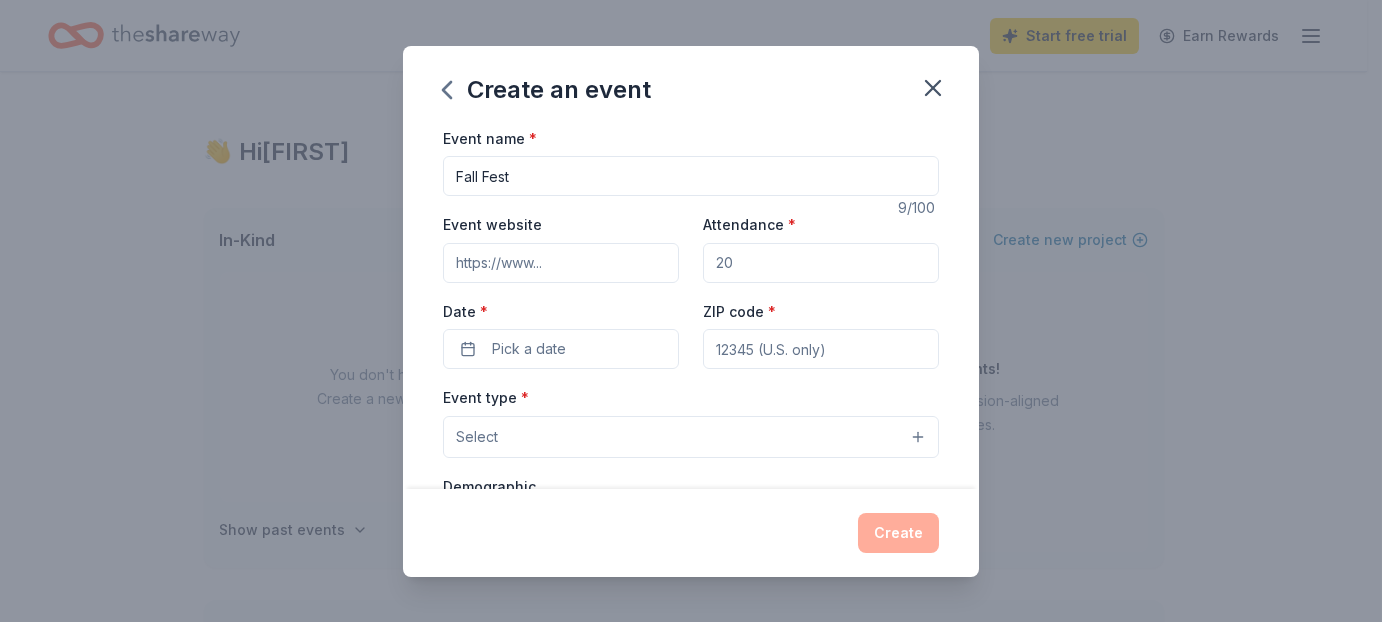 type on "Fall Fest" 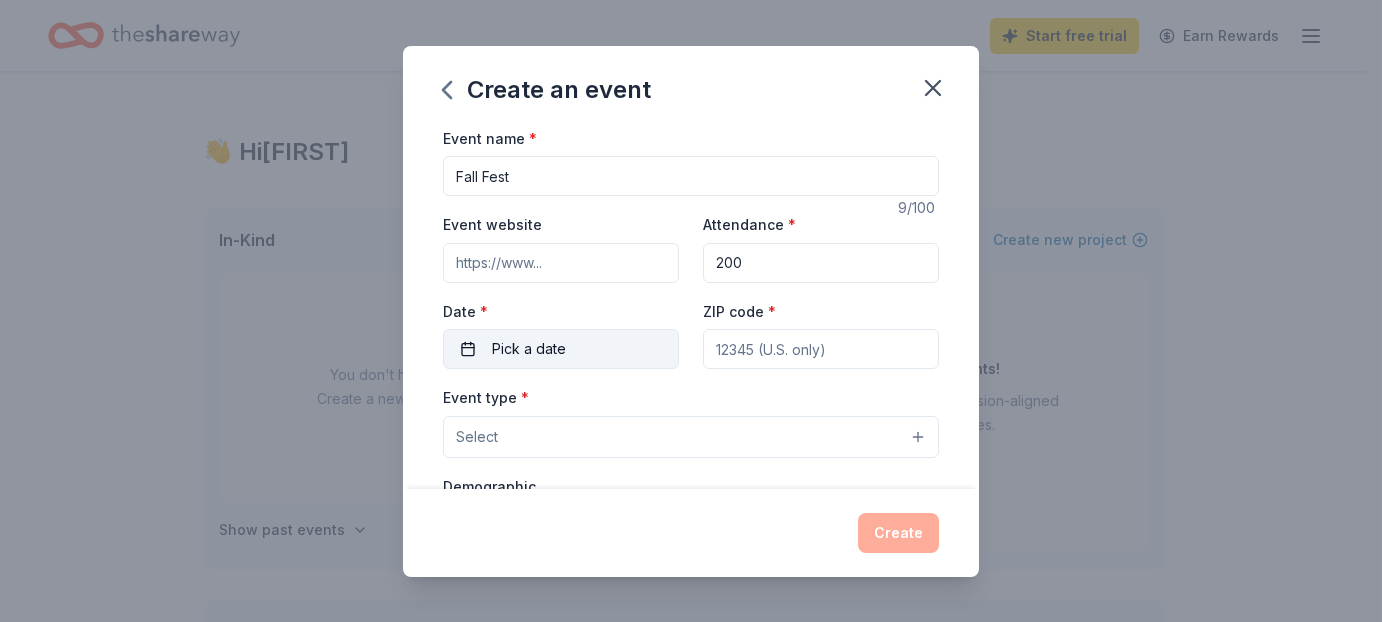 type on "200" 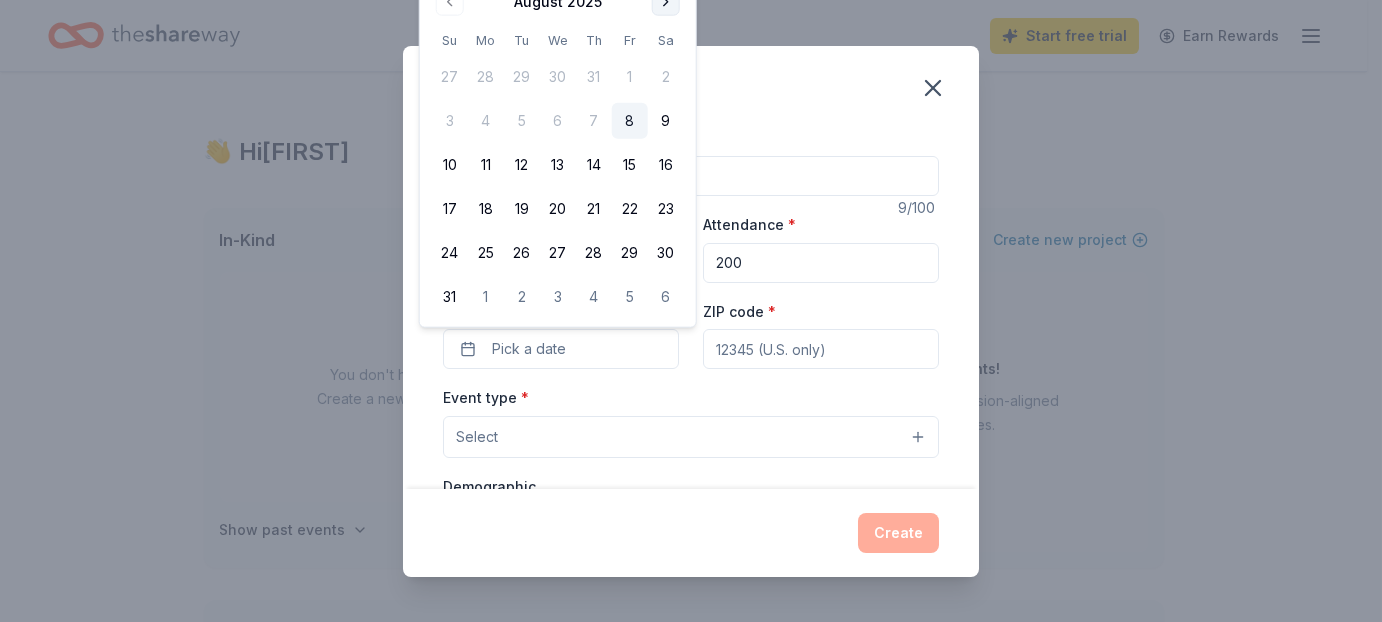 click at bounding box center [666, 2] 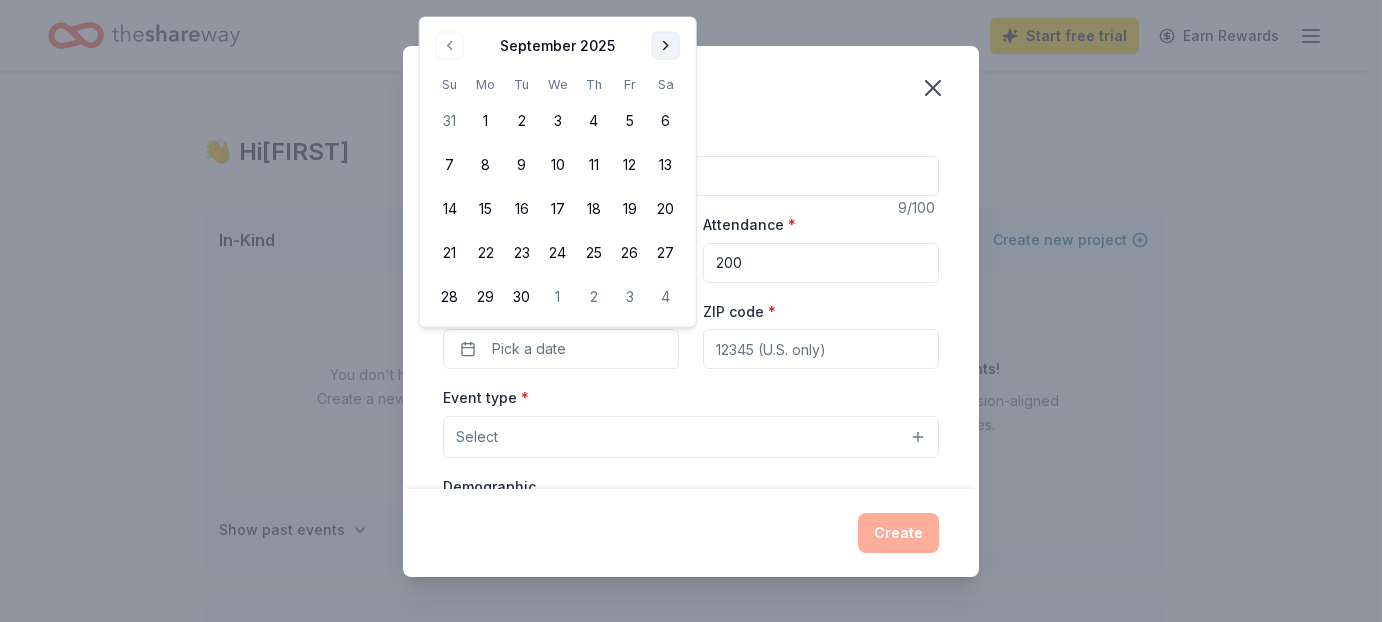 click at bounding box center (666, 46) 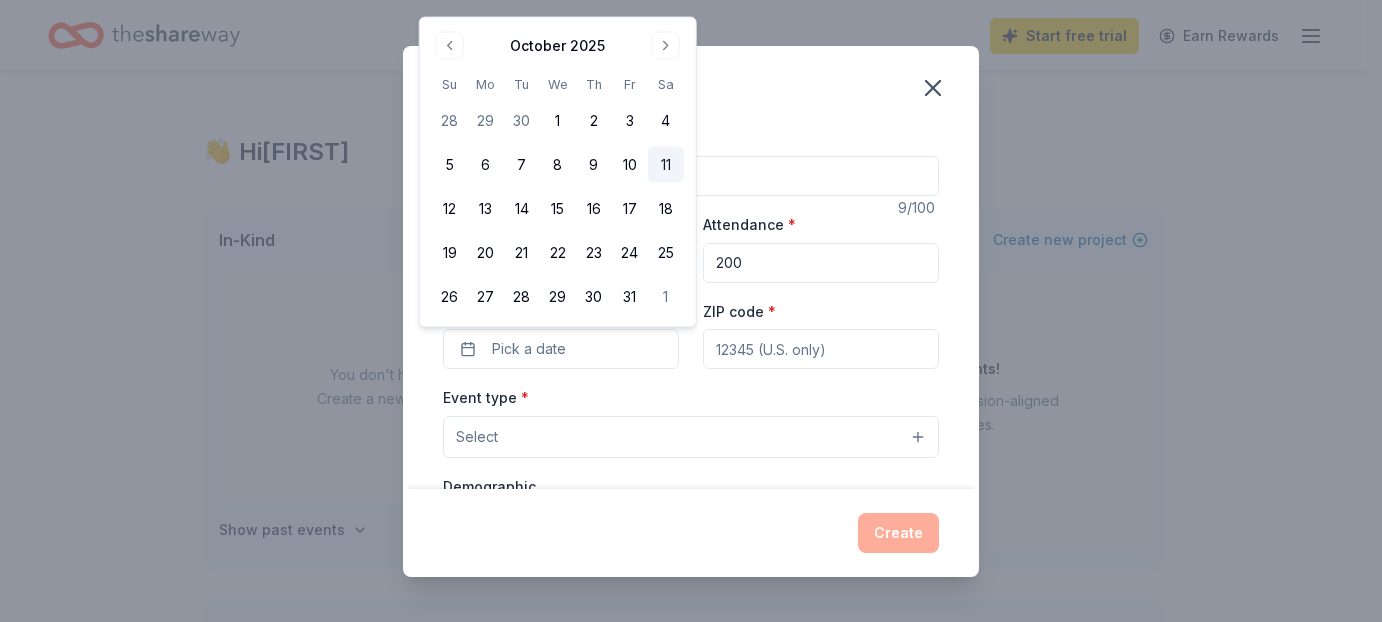 click on "11" at bounding box center (666, 165) 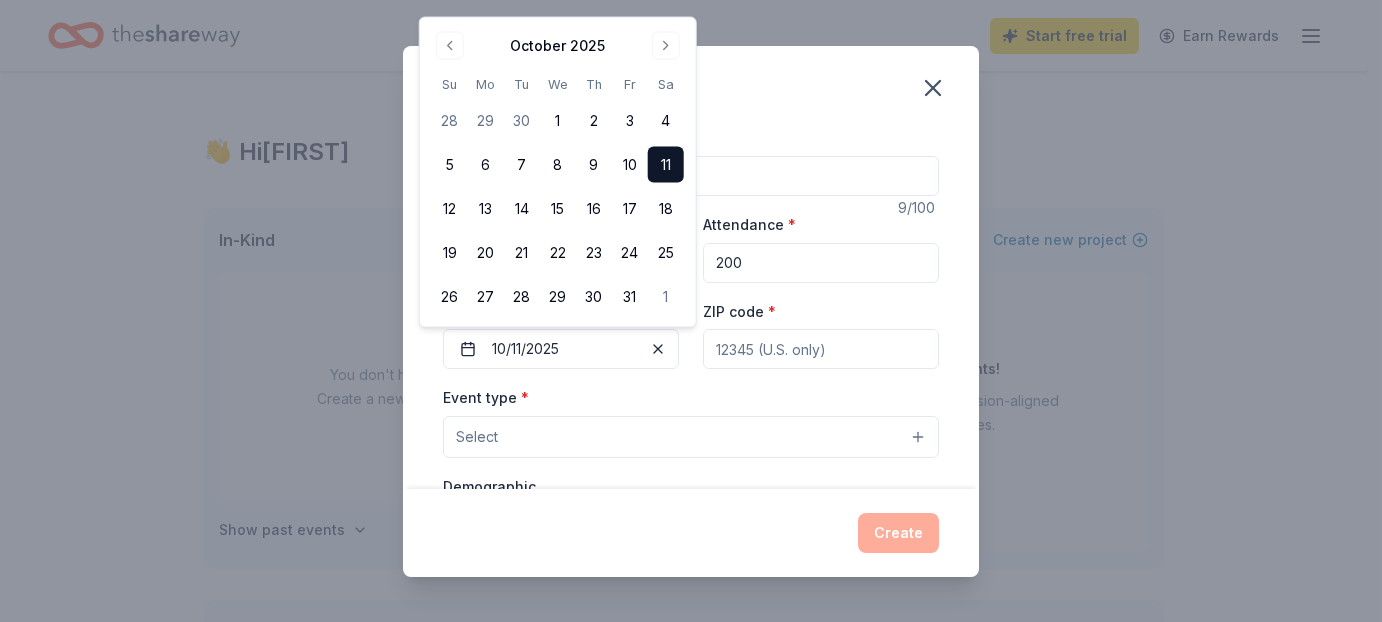 click on "ZIP code *" at bounding box center (821, 349) 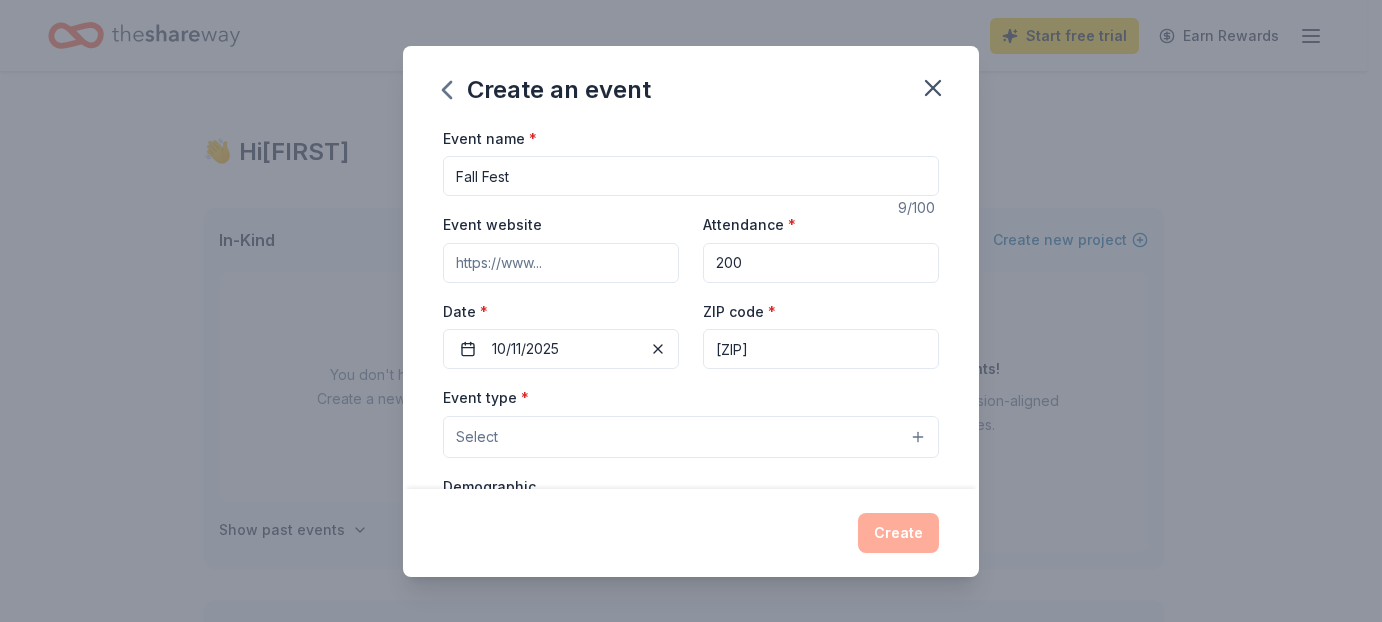 type on "15133" 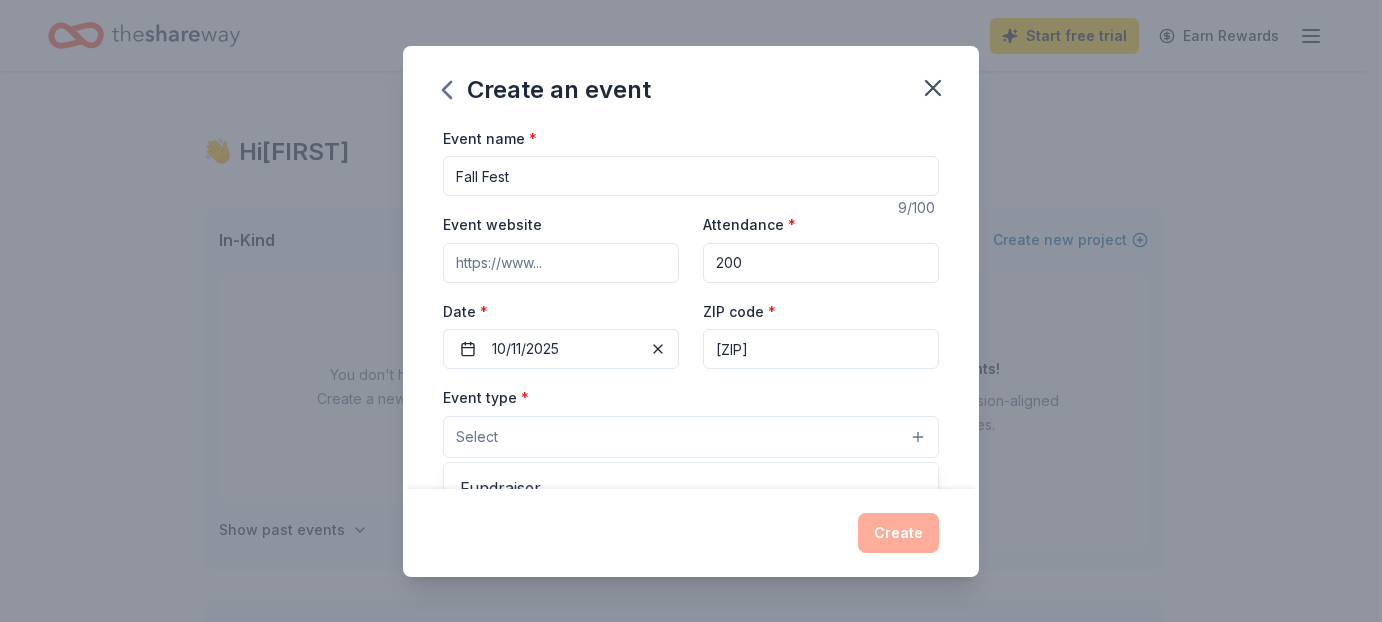 click on "Select" at bounding box center (691, 437) 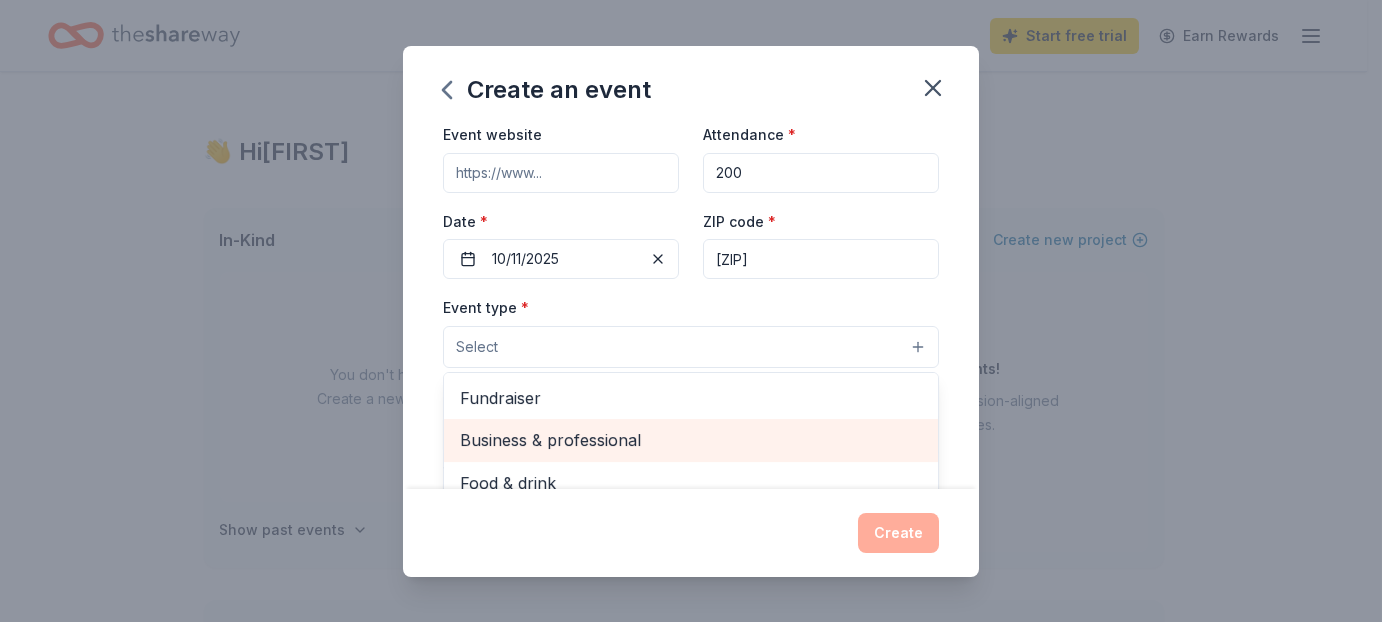 scroll, scrollTop: 133, scrollLeft: 0, axis: vertical 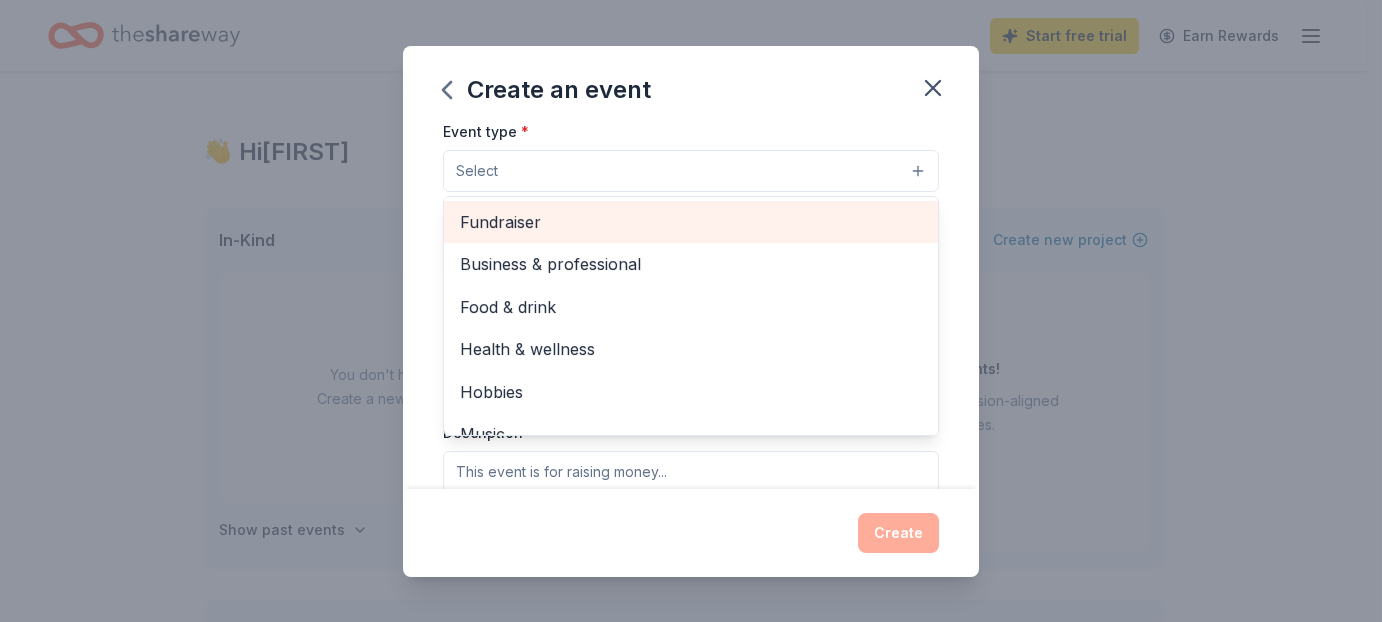 click on "Fundraiser" at bounding box center [691, 222] 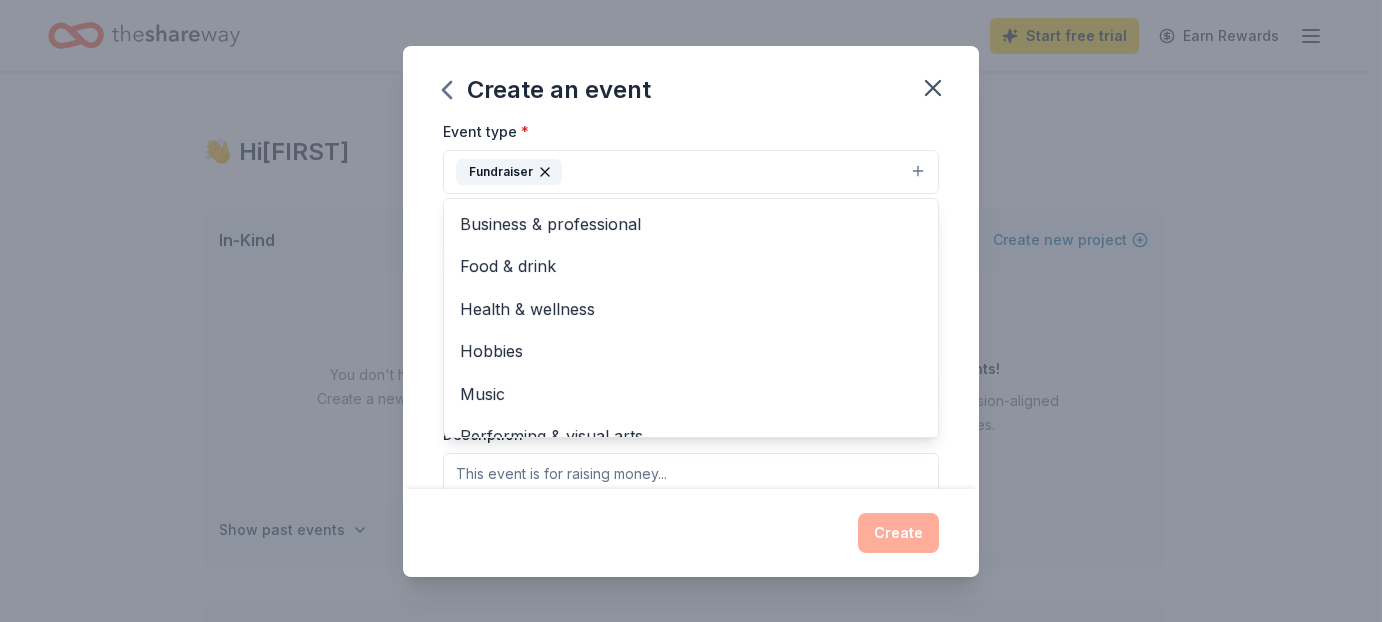 click on "Event name * Fall Fest 9 /100 Event website Attendance * 200 Date * 10/11/2025 ZIP code * 15133 Event type * Fundraiser Business & professional Food & drink Health & wellness Hobbies Music Performing & visual arts Demographic Select We use this information to help brands find events with their target demographic to sponsor their products. Mailing address Apt/unit Description What are you looking for? * Auction & raffle Meals Snacks Desserts Alcohol Beverages Send me reminders Email me reminders of donor application deadlines Recurring event" at bounding box center (691, 307) 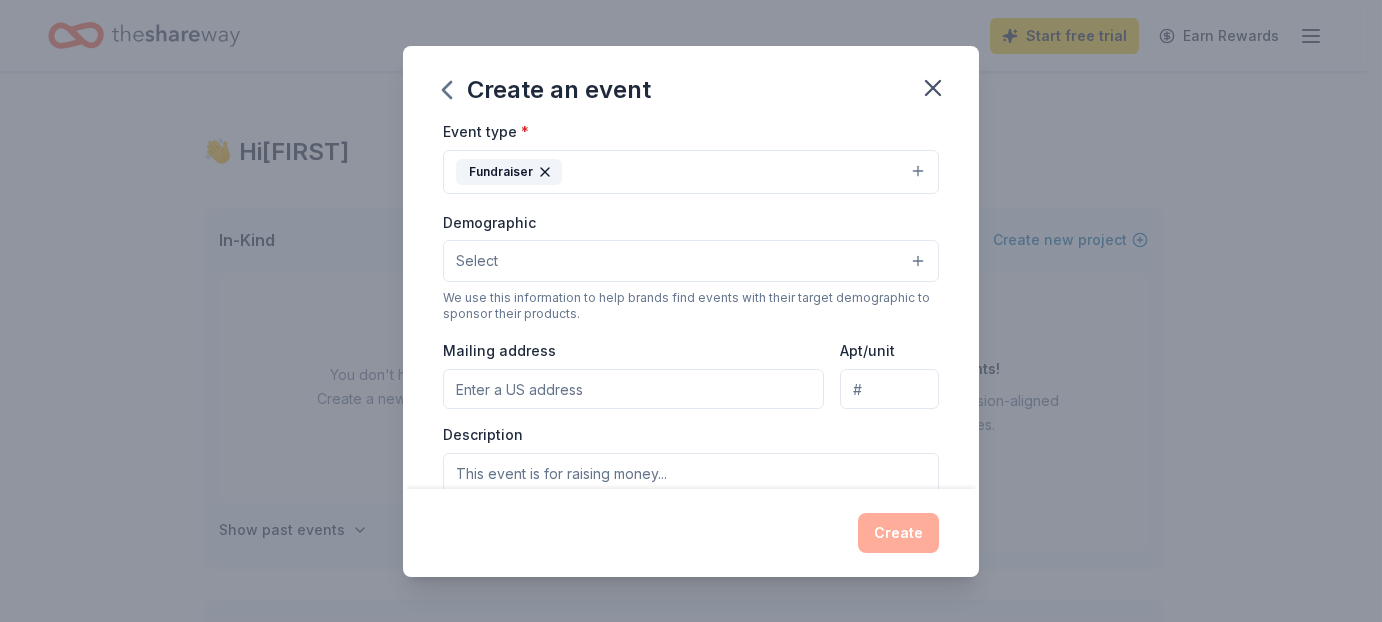 click on "Select" at bounding box center (691, 261) 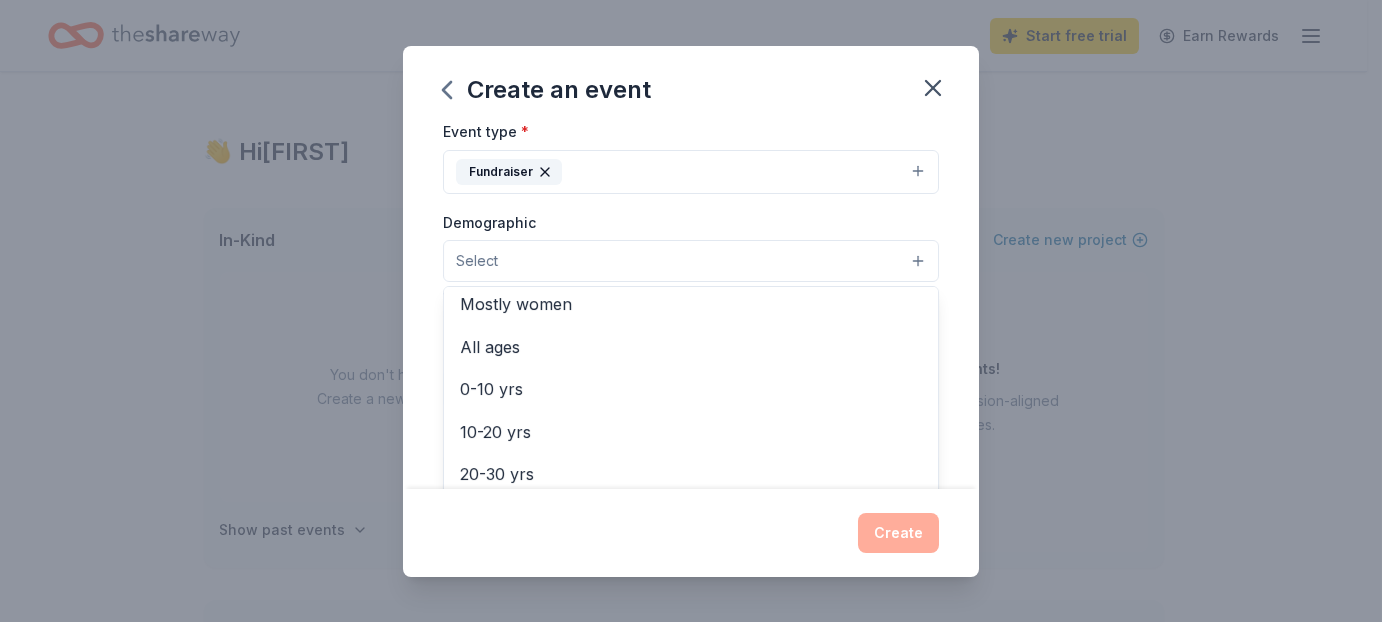 scroll, scrollTop: 100, scrollLeft: 0, axis: vertical 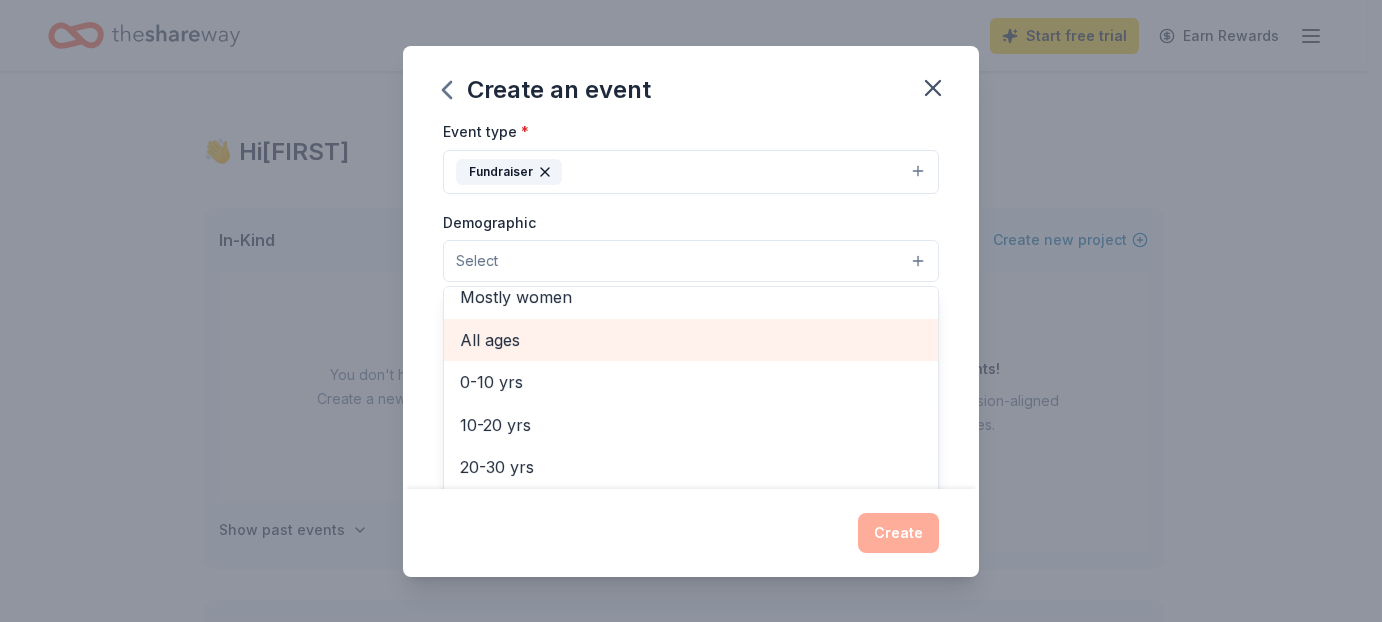 click on "All ages" at bounding box center (691, 340) 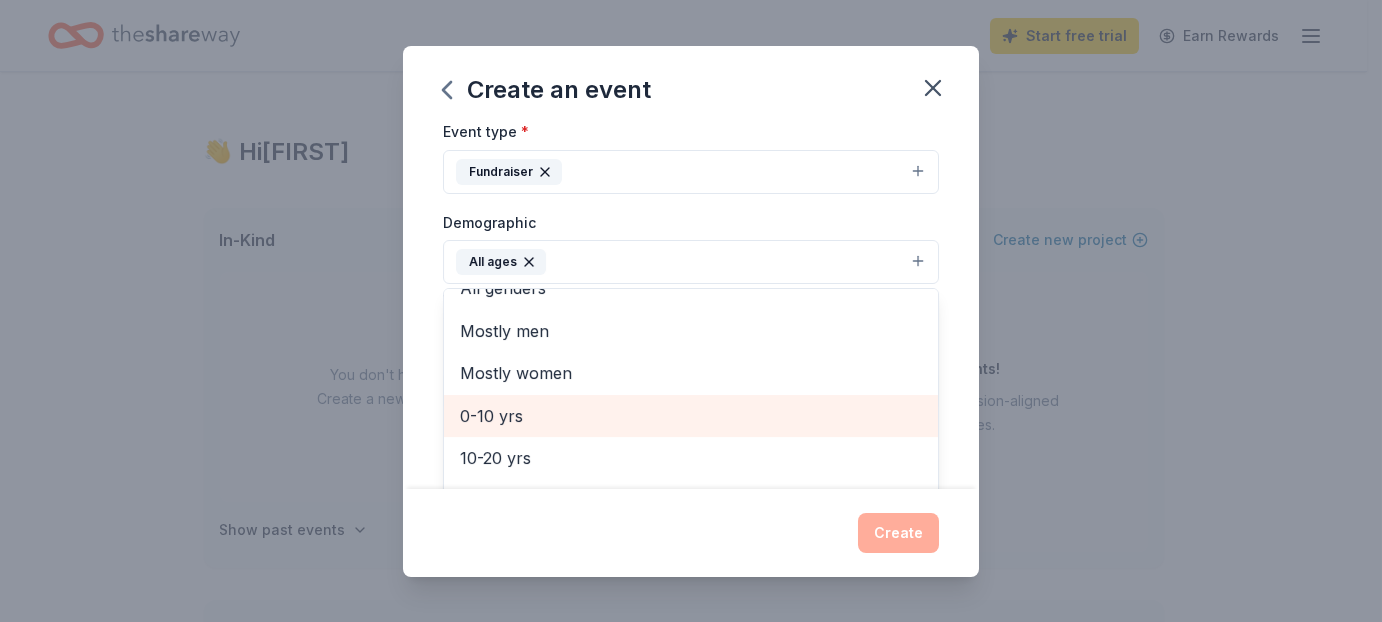 scroll, scrollTop: 0, scrollLeft: 0, axis: both 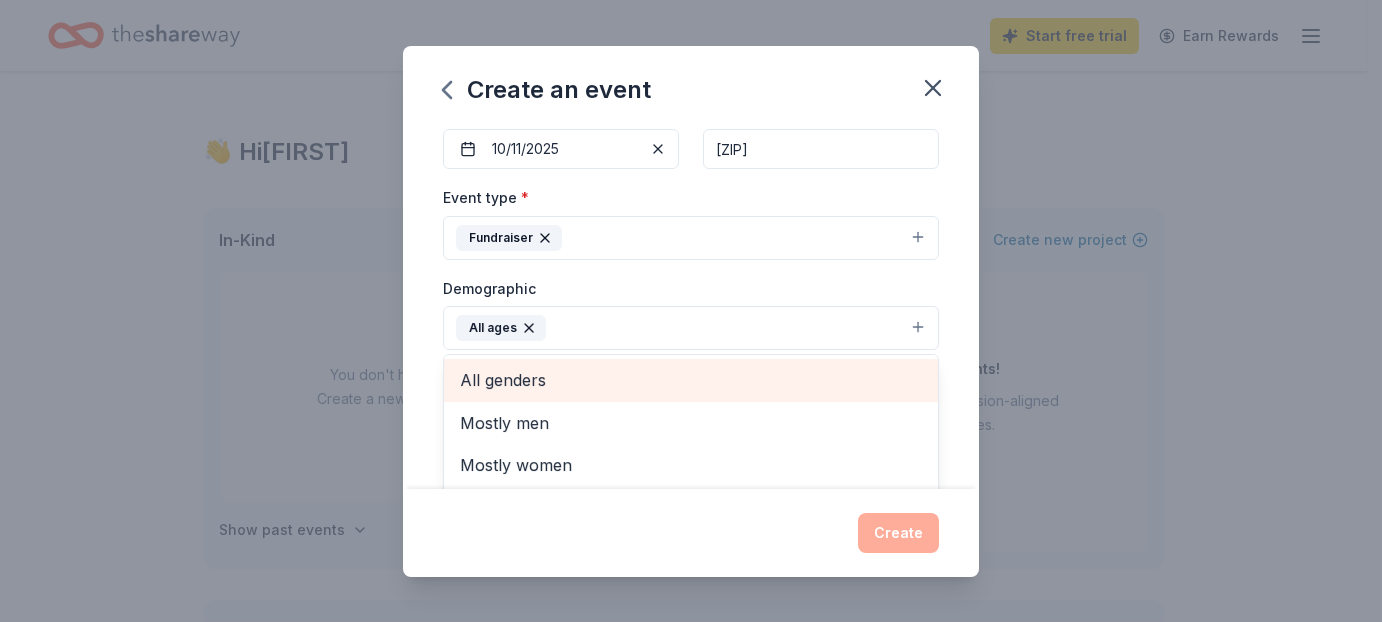 click on "All genders" at bounding box center (691, 380) 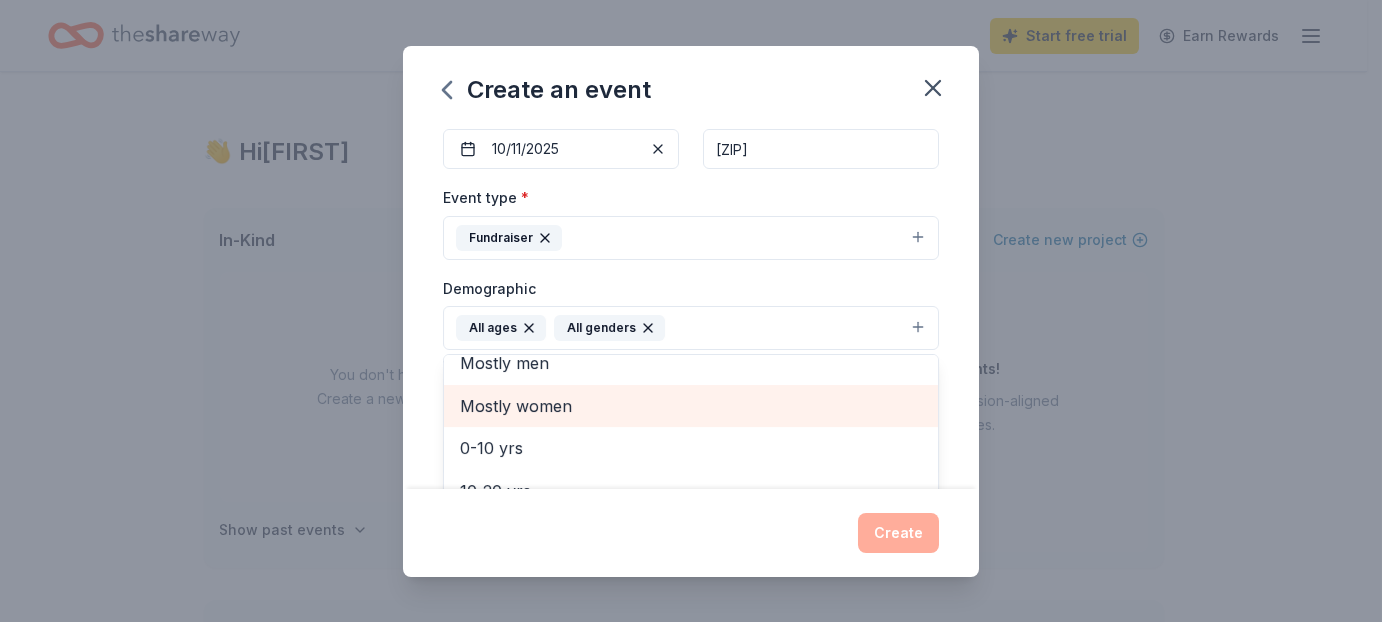 scroll, scrollTop: 66, scrollLeft: 0, axis: vertical 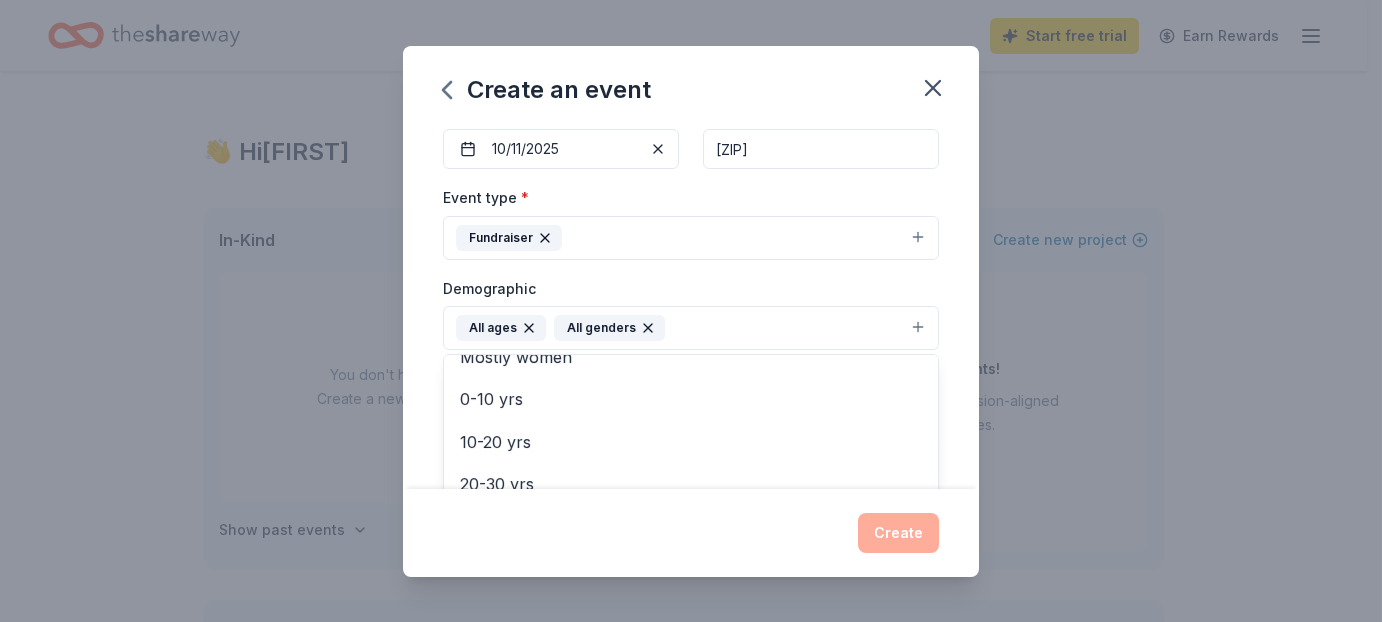 click on "Event name * Fall Fest 9 /100 Event website Attendance * 200 Date * 10/11/2025 ZIP code * 15133 Event type * Fundraiser Demographic All ages All genders Mostly men Mostly women 0-10 yrs 10-20 yrs 20-30 yrs 30-40 yrs 40-50 yrs 50-60 yrs 60-70 yrs 70-80 yrs 80+ yrs We use this information to help brands find events with their target demographic to sponsor their products. Mailing address Apt/unit Description What are you looking for? * Auction & raffle Meals Snacks Desserts Alcohol Beverages Send me reminders Email me reminders of donor application deadlines Recurring event" at bounding box center (691, 307) 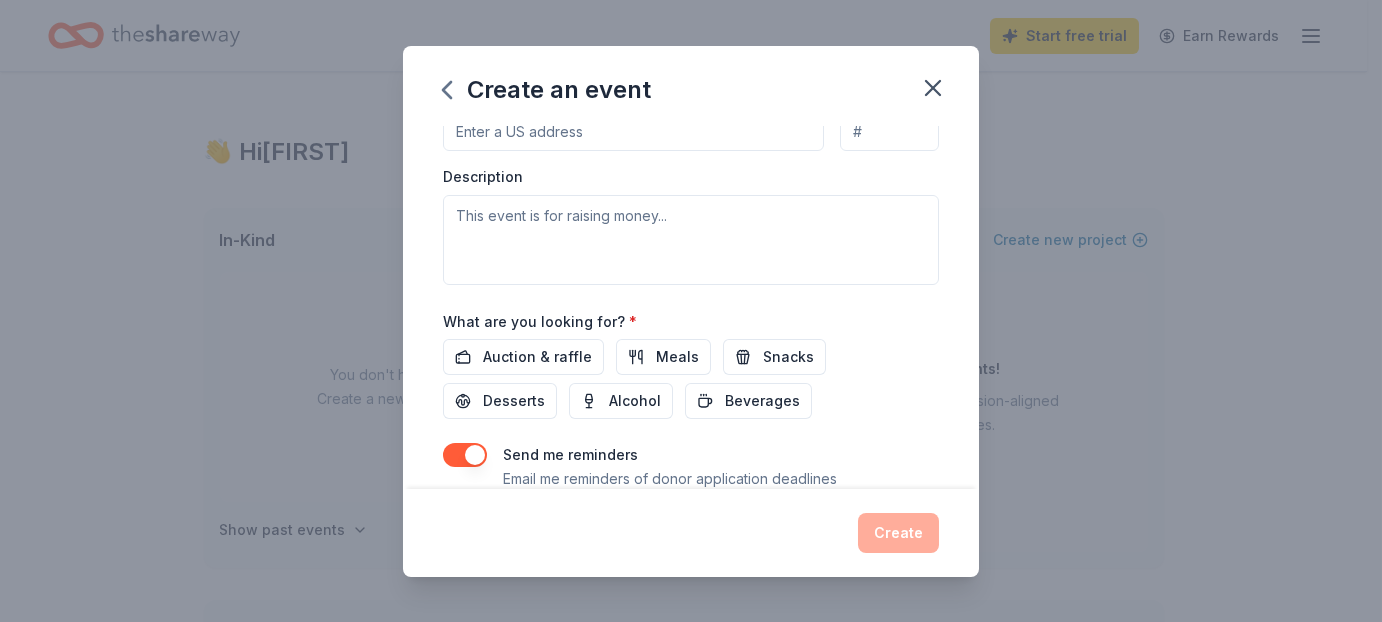 scroll, scrollTop: 533, scrollLeft: 0, axis: vertical 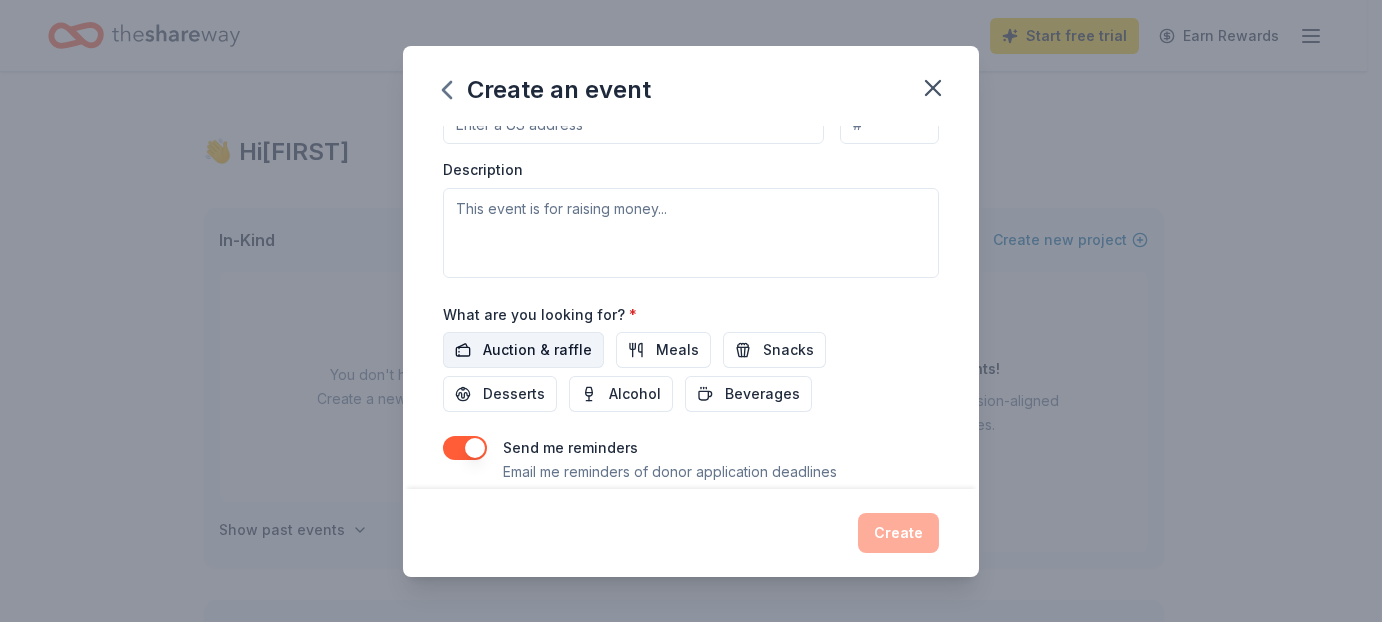 click on "Auction & raffle" at bounding box center [537, 350] 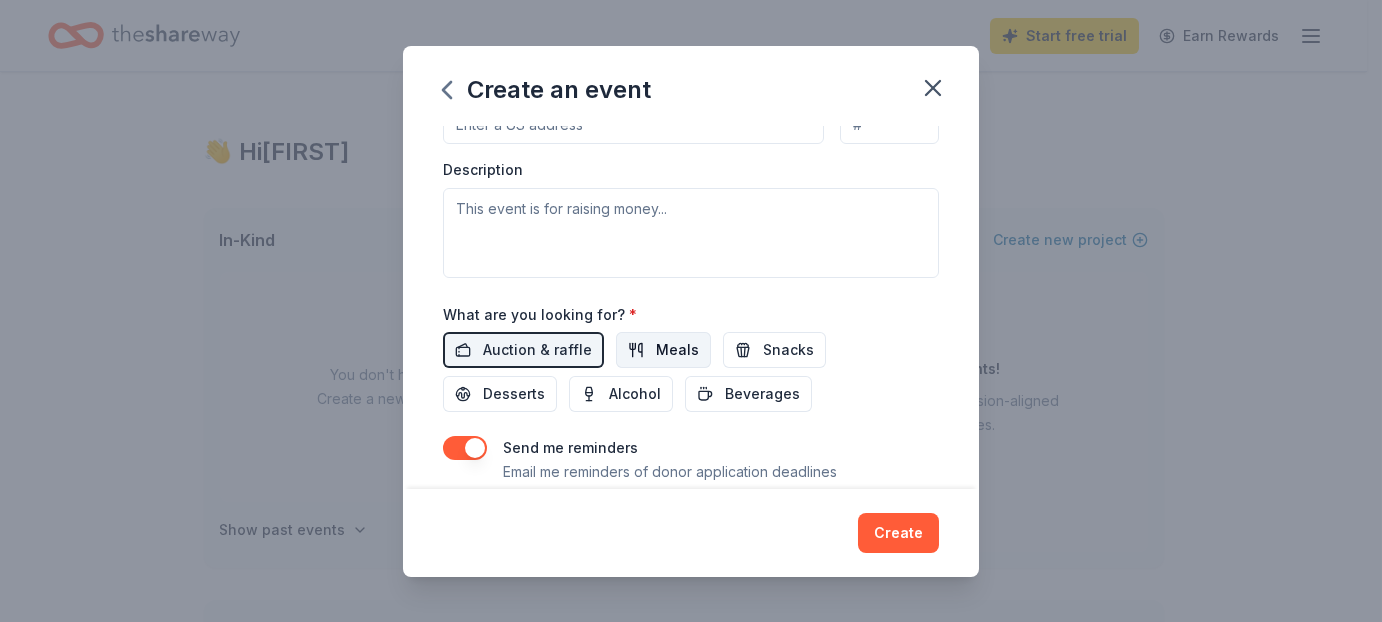 click on "Meals" at bounding box center (677, 350) 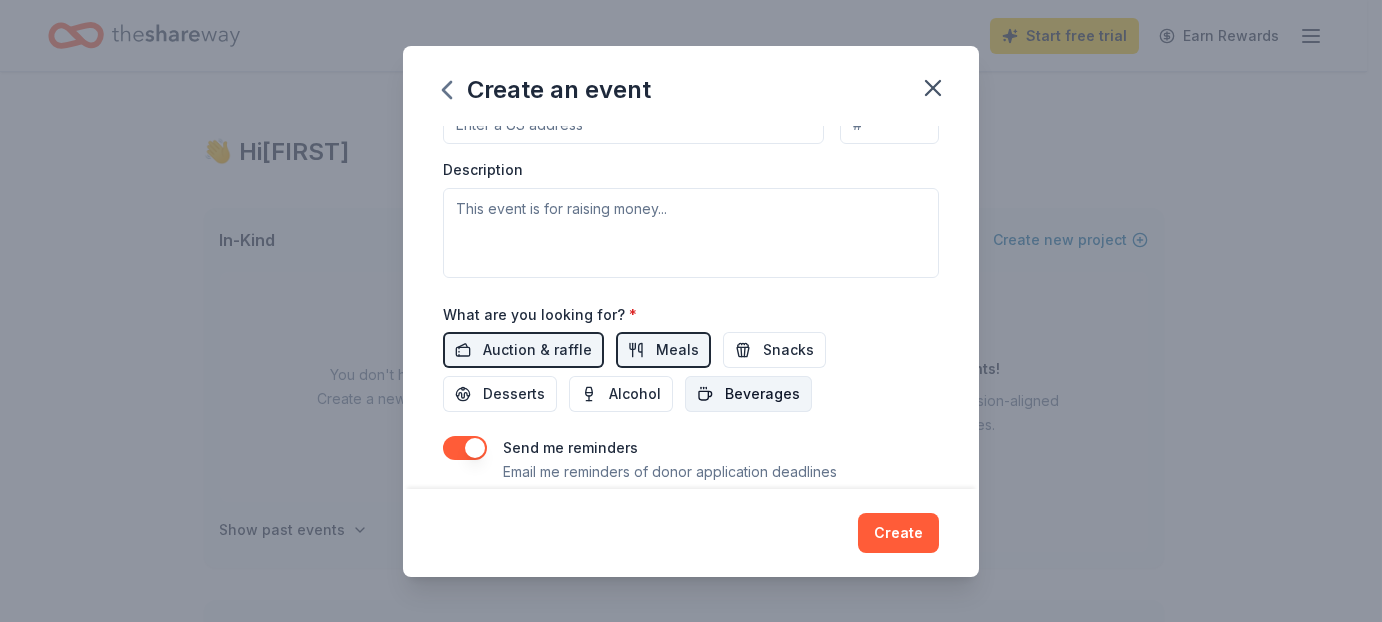 click on "Beverages" at bounding box center [762, 394] 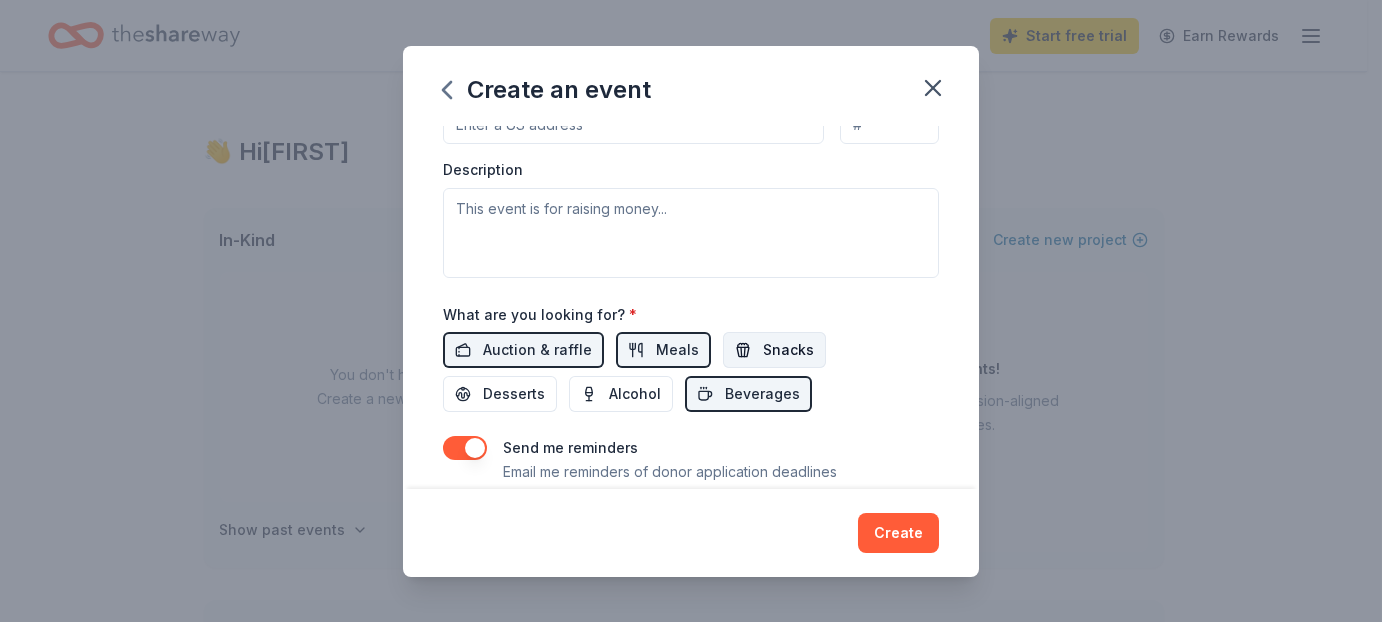 click on "Snacks" at bounding box center [788, 350] 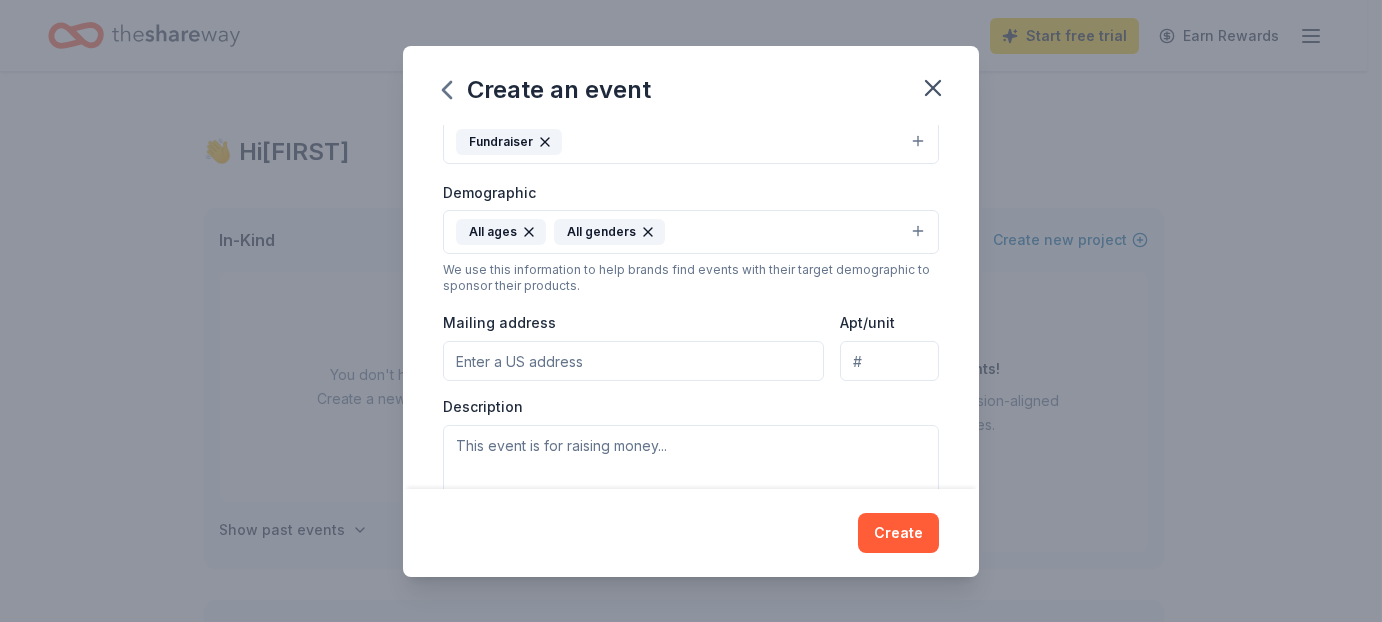 scroll, scrollTop: 297, scrollLeft: 0, axis: vertical 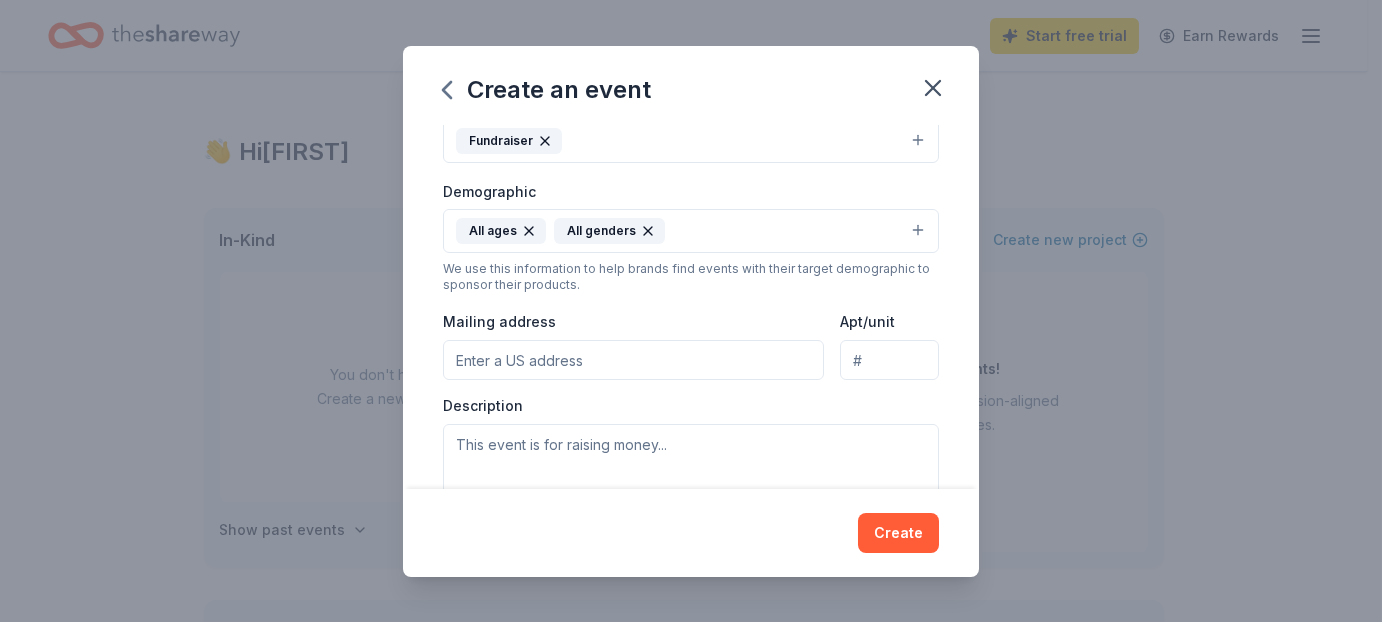 click on "Mailing address" at bounding box center [633, 360] 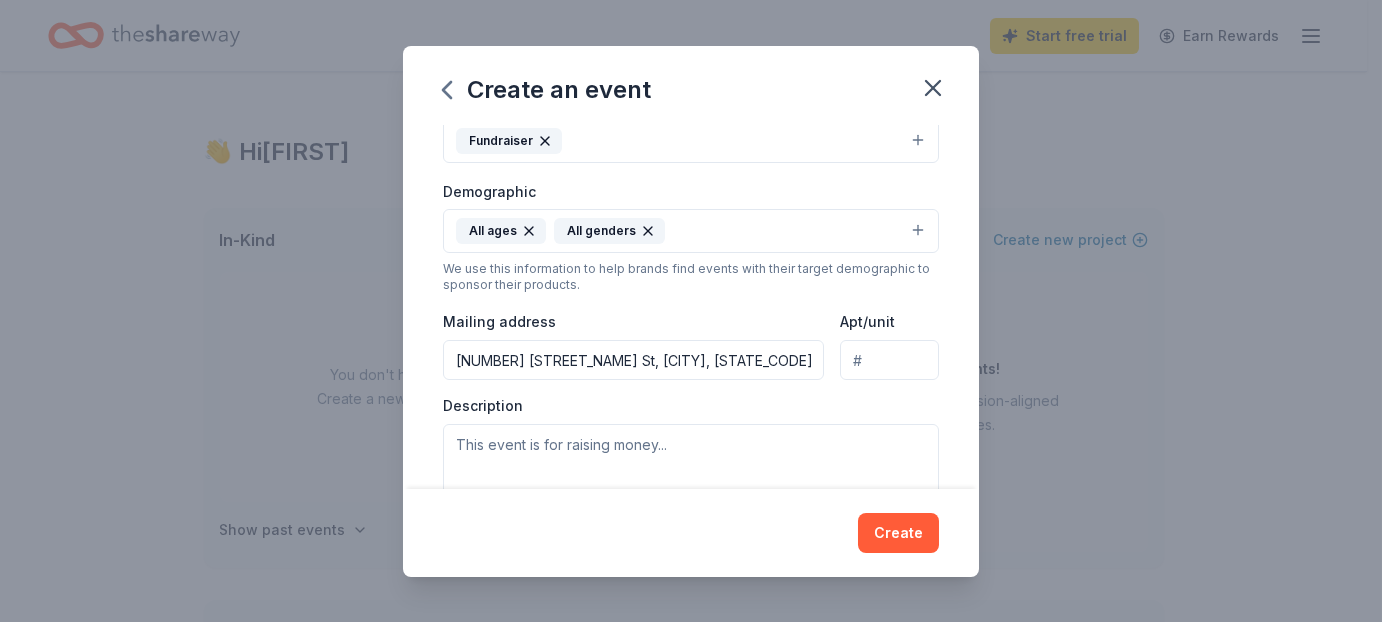 type on "316 Nevada Street, McKeesport, PA, 15133" 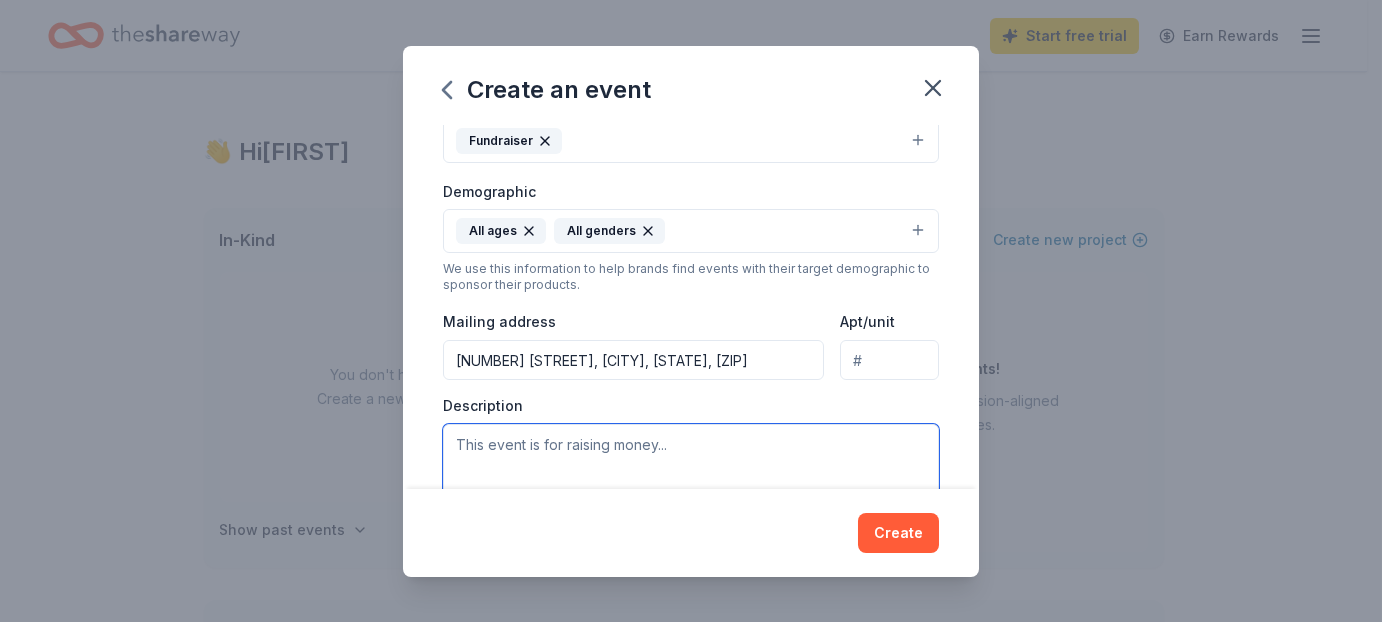 click at bounding box center [691, 469] 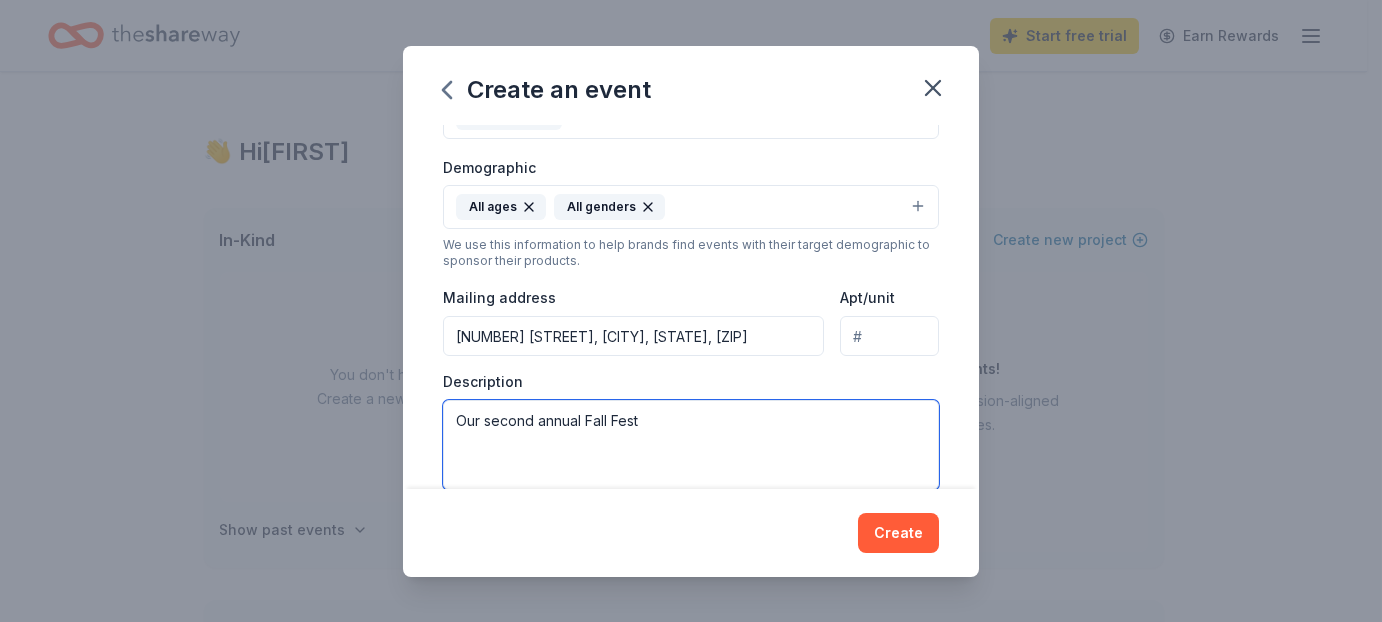 scroll, scrollTop: 364, scrollLeft: 0, axis: vertical 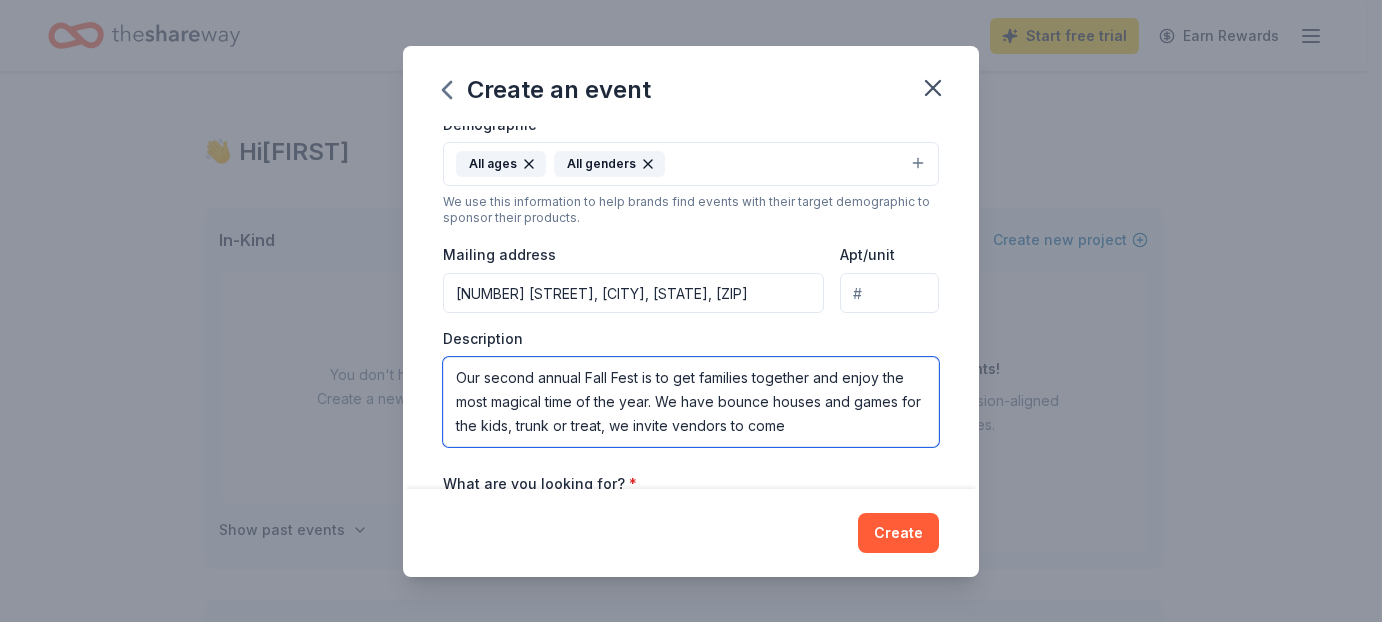 drag, startPoint x: 697, startPoint y: 371, endPoint x: 760, endPoint y: 374, distance: 63.07139 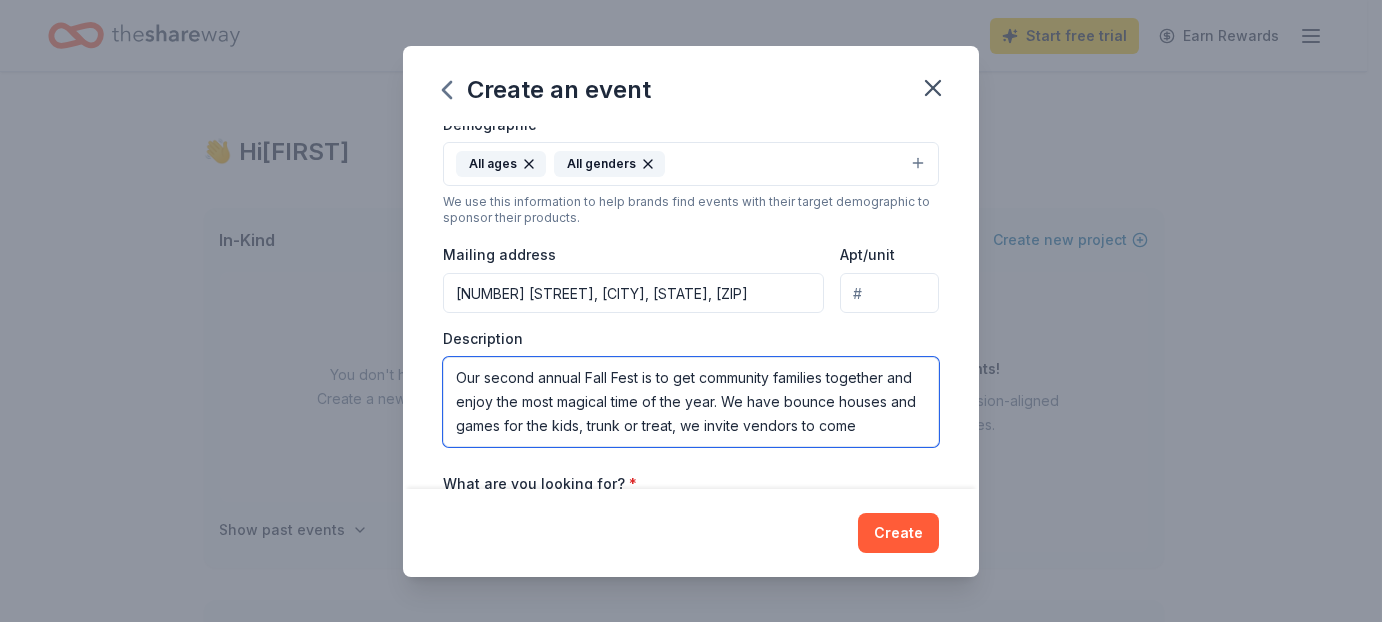 scroll, scrollTop: 23, scrollLeft: 0, axis: vertical 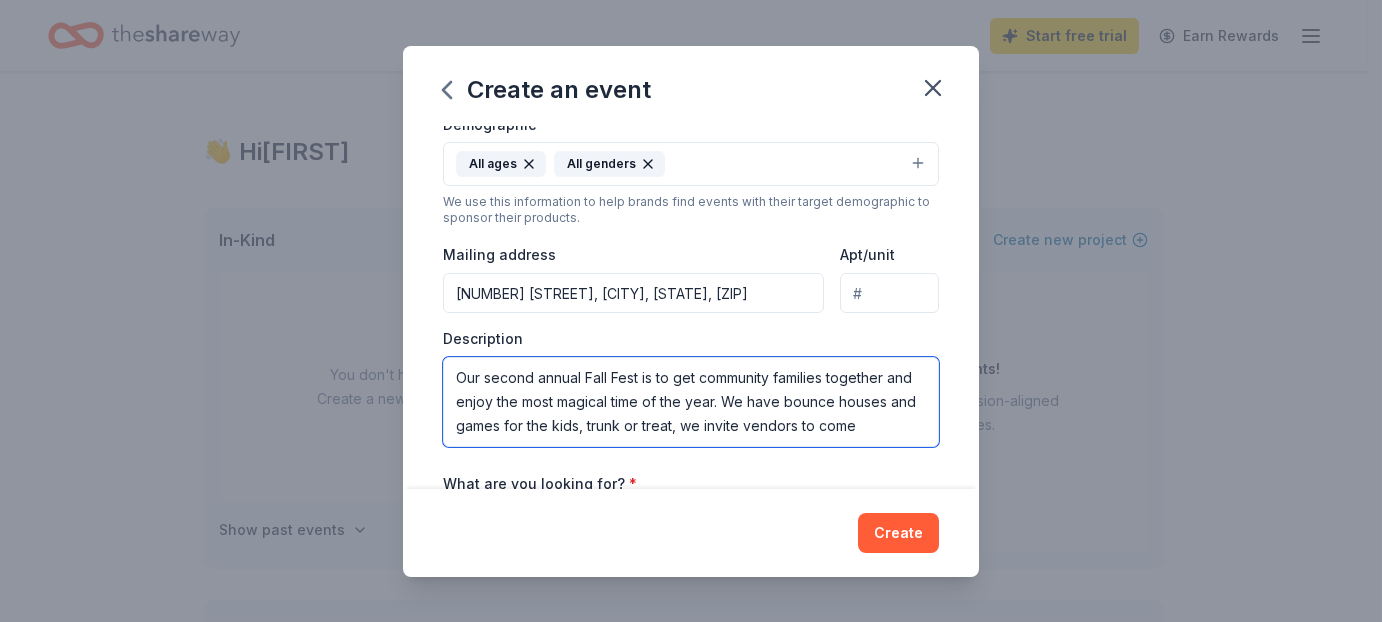 click on "Our second annual Fall Fest is to get community families together and enjoy the most magical time of the year. We have bounce houses and games for the kids, trunk or treat, we invite vendors to come" at bounding box center [691, 402] 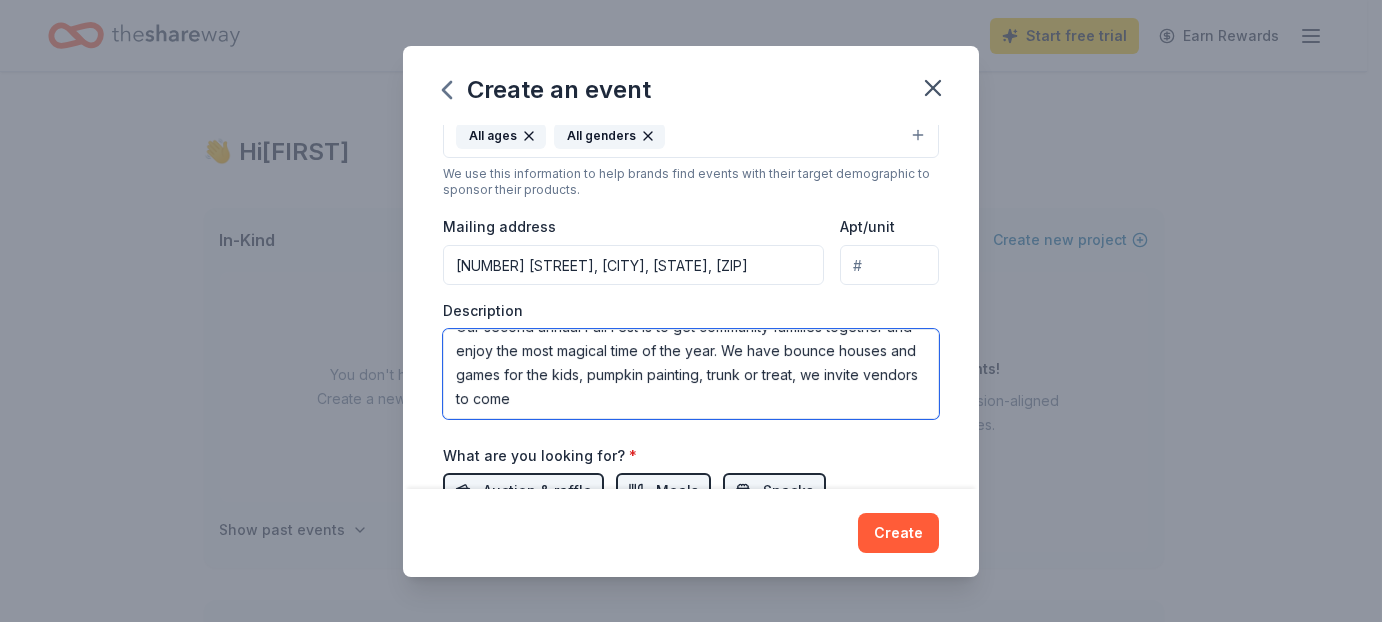 scroll, scrollTop: 397, scrollLeft: 0, axis: vertical 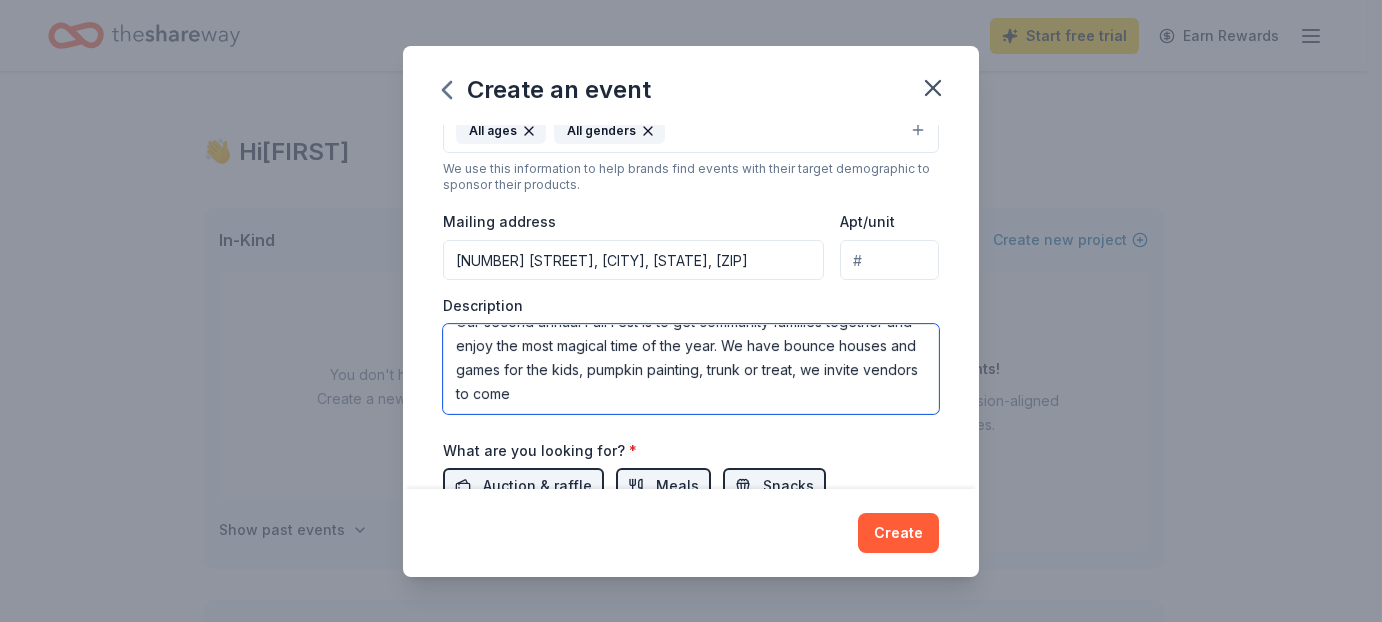 click on "Our second annual Fall Fest is to get community families together and enjoy the most magical time of the year. We have bounce houses and games for the kids, pumpkin painting, trunk or treat, we invite vendors to come" at bounding box center [691, 369] 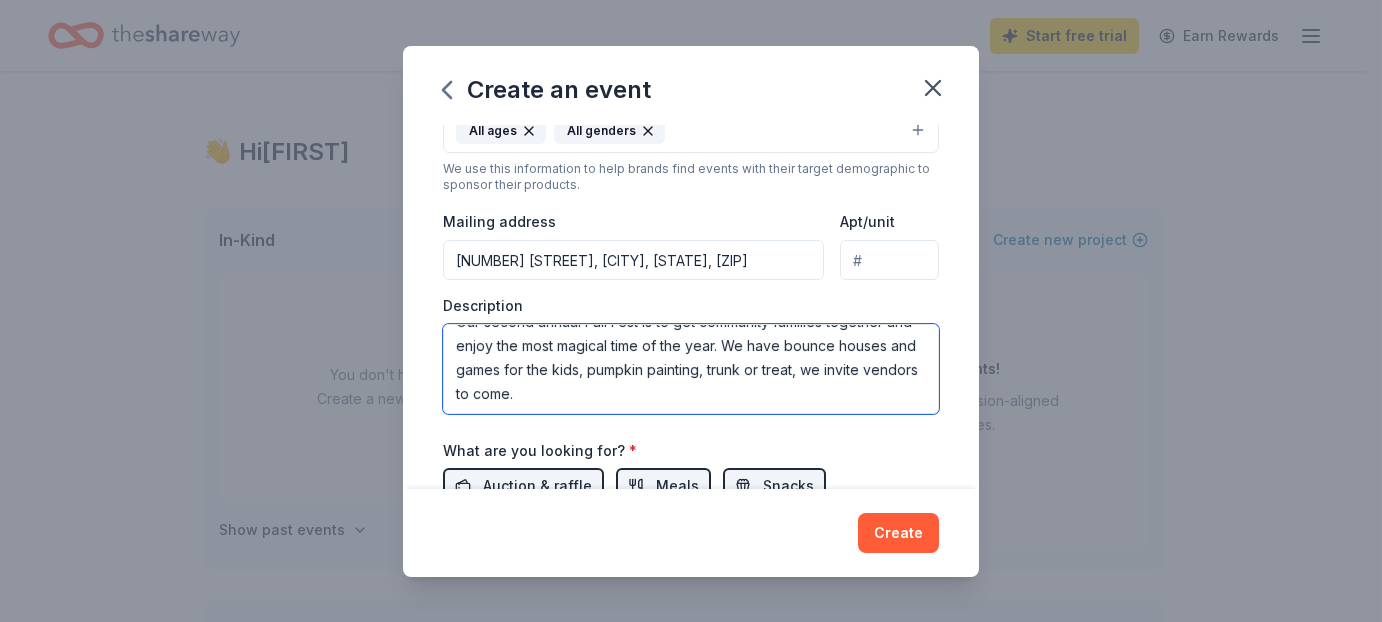 type on "Our second annual Fall Fest is to get community families together and enjoy the most magical time of the year. We have bounce houses and games for the kids, pumpkin painting, trunk or treat, we invite vendors to come." 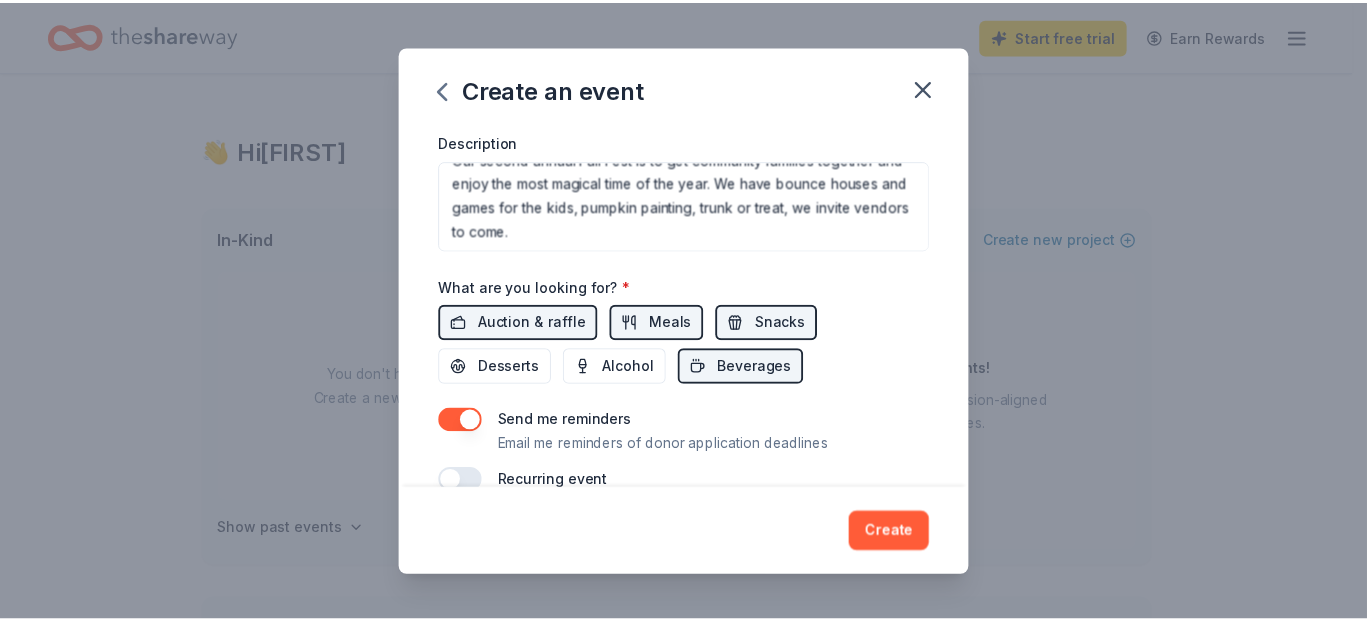 scroll, scrollTop: 597, scrollLeft: 0, axis: vertical 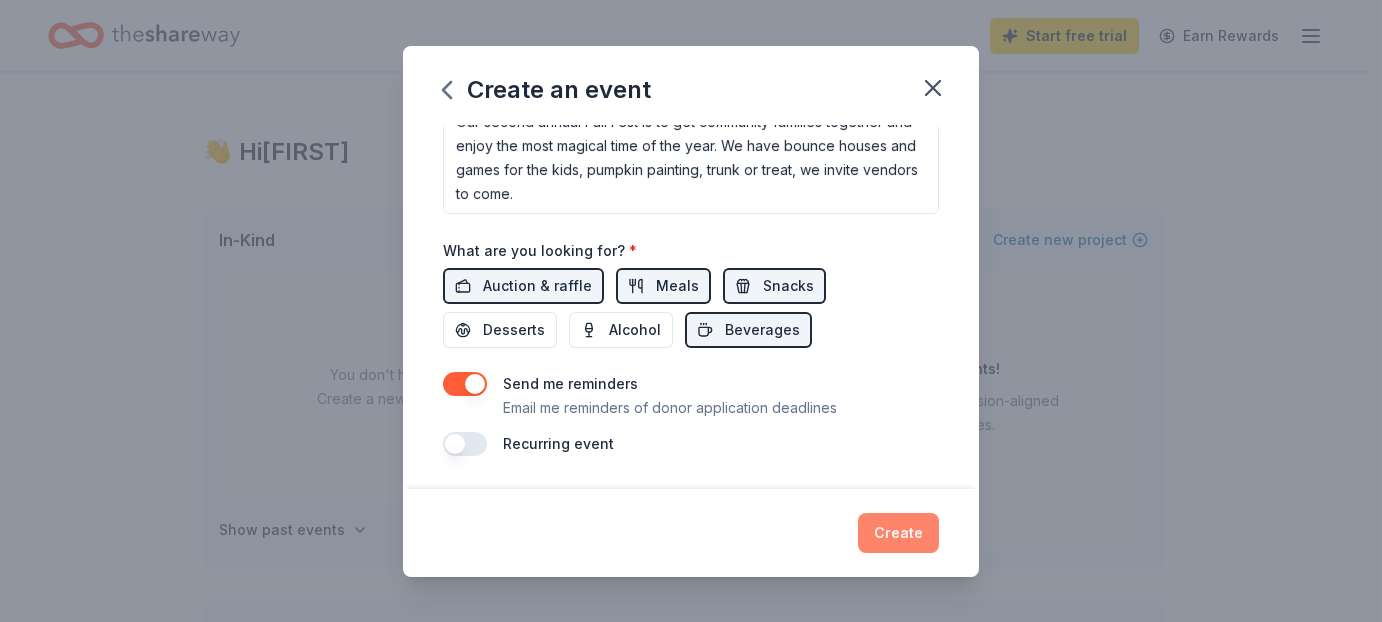 click on "Create" at bounding box center (898, 533) 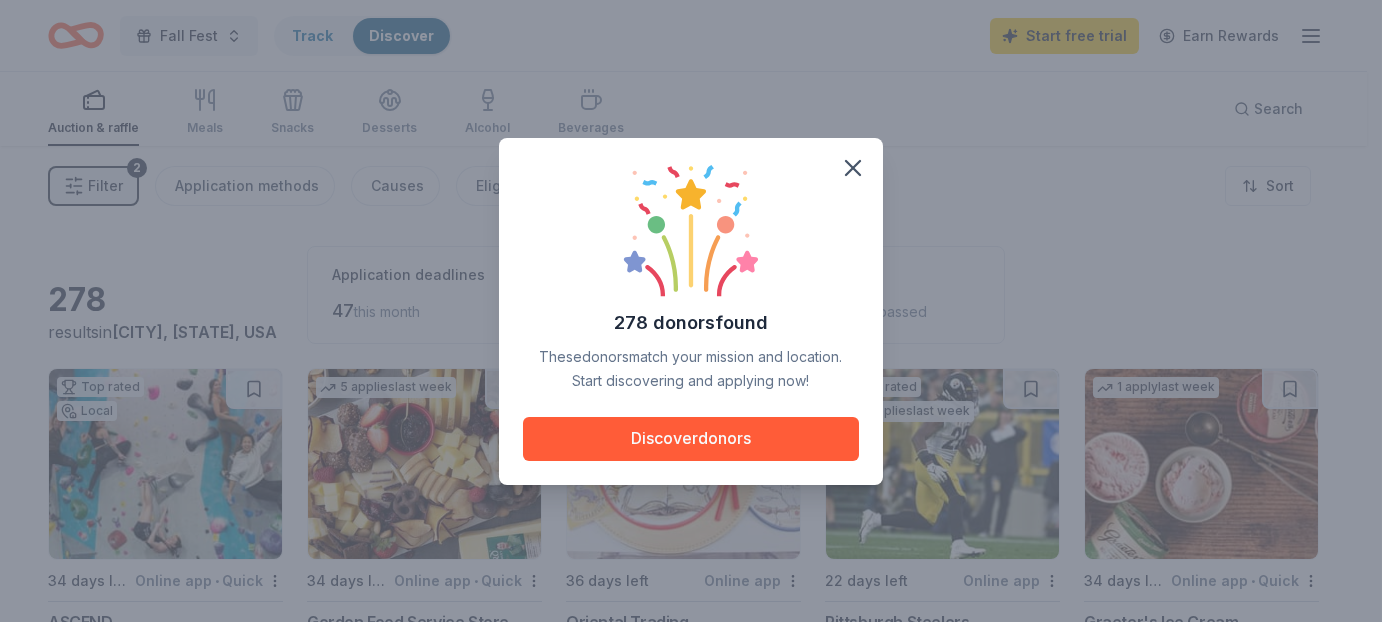 click on "Discover  donors" at bounding box center (691, 439) 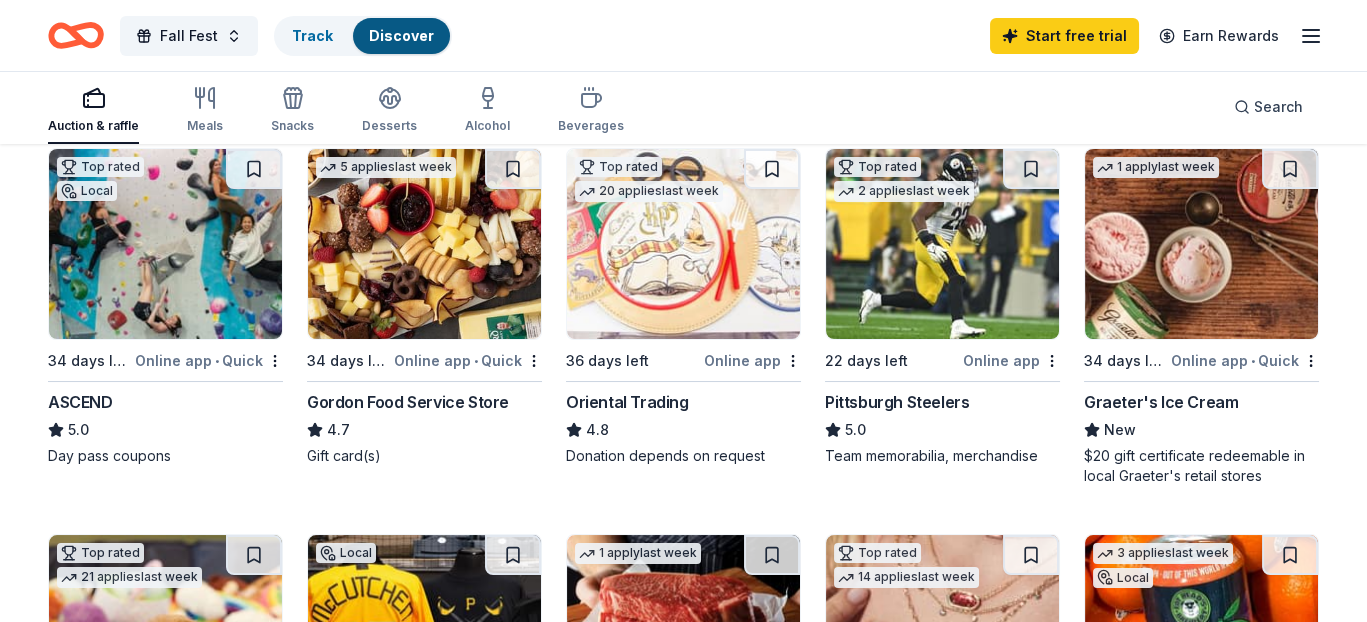 scroll, scrollTop: 233, scrollLeft: 0, axis: vertical 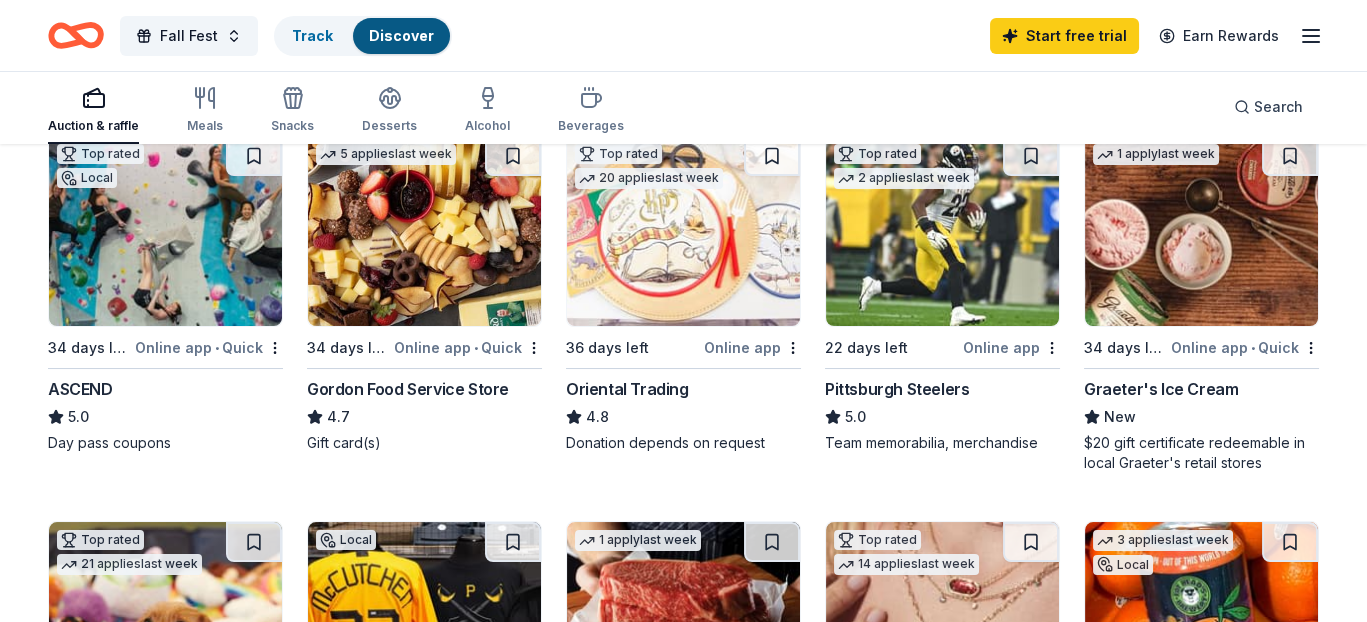 click on "Gordon Food Service Store" at bounding box center (408, 389) 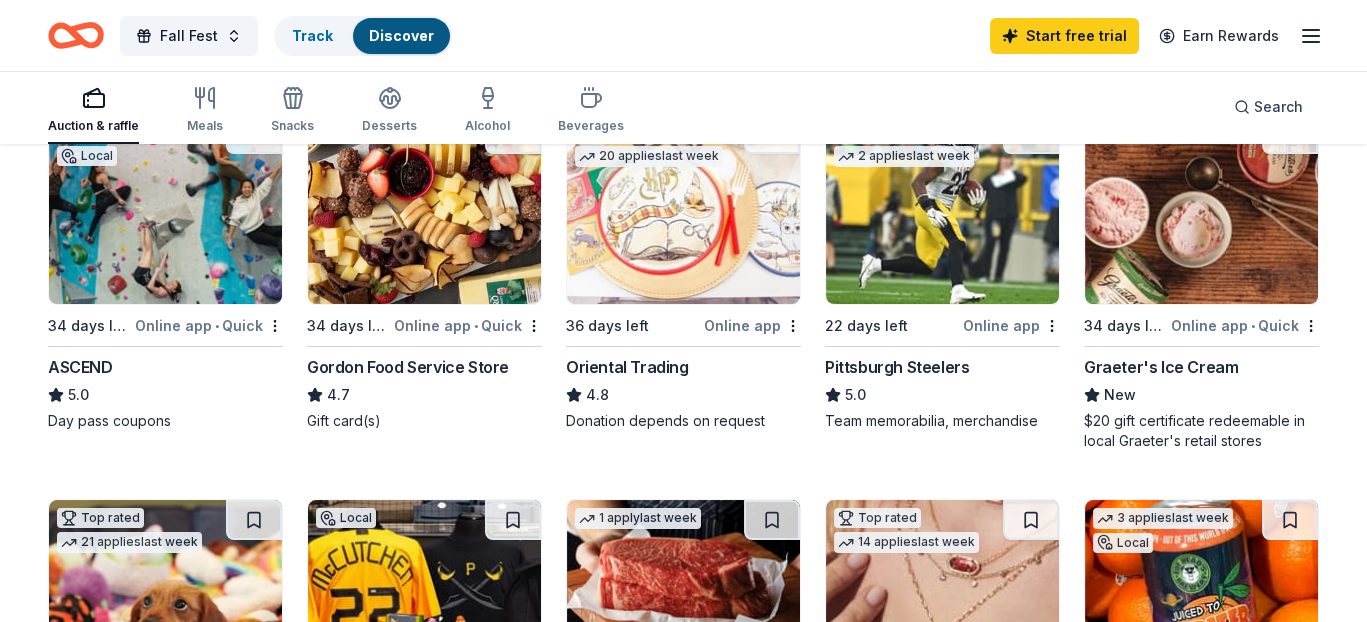 scroll, scrollTop: 300, scrollLeft: 0, axis: vertical 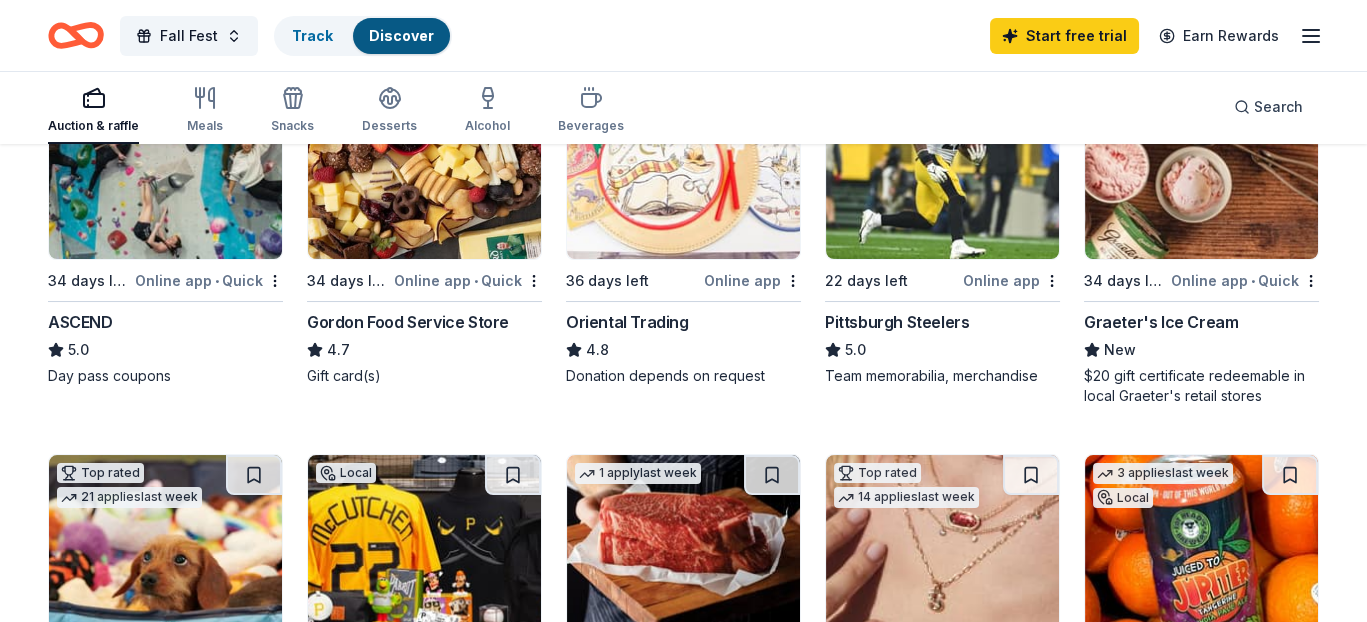 click on "22 days left" at bounding box center (866, 281) 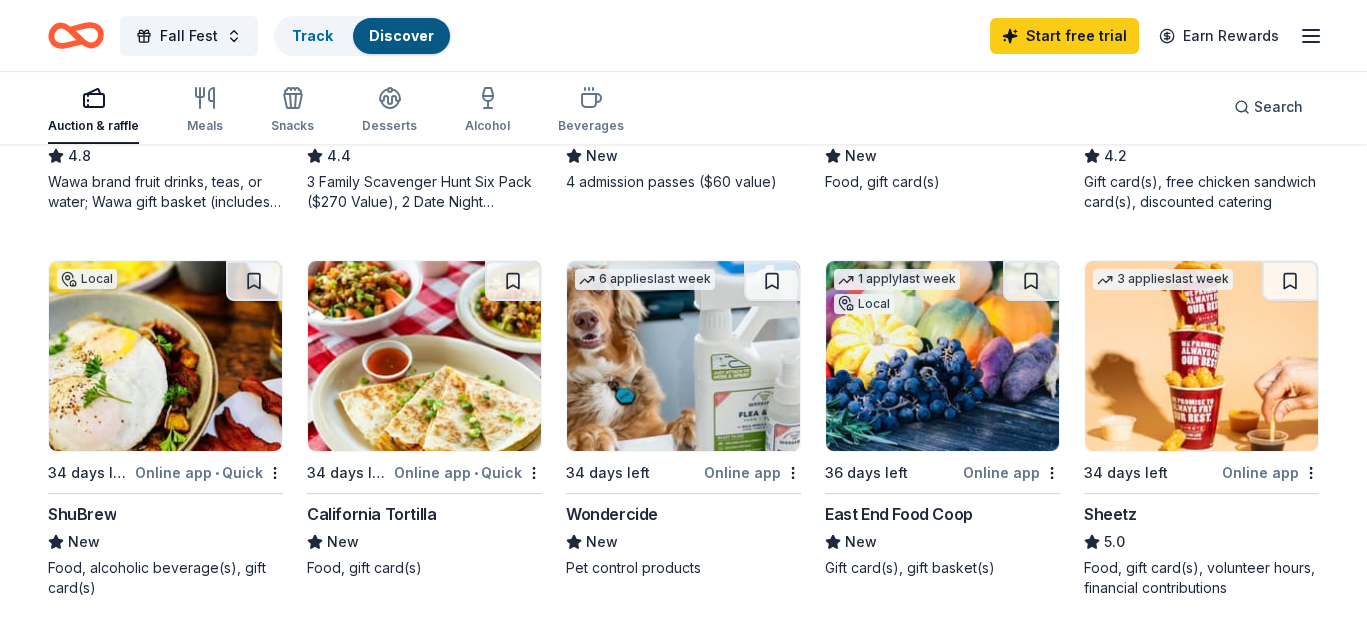 scroll, scrollTop: 1266, scrollLeft: 0, axis: vertical 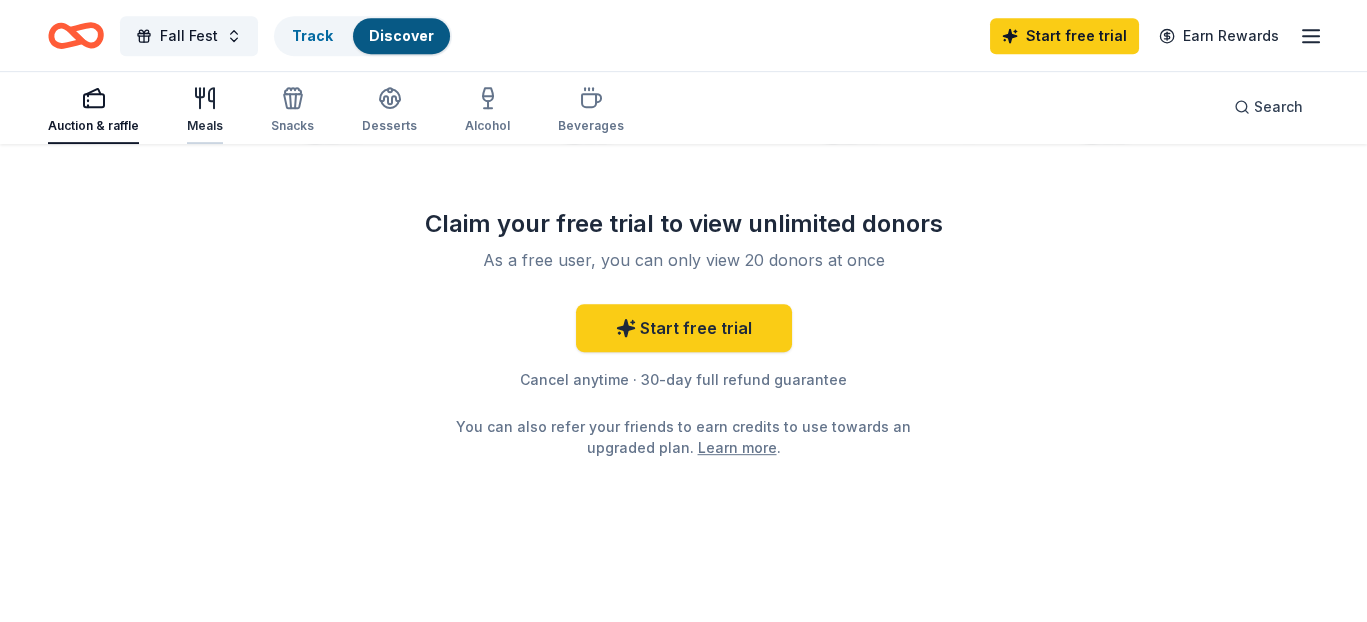 click 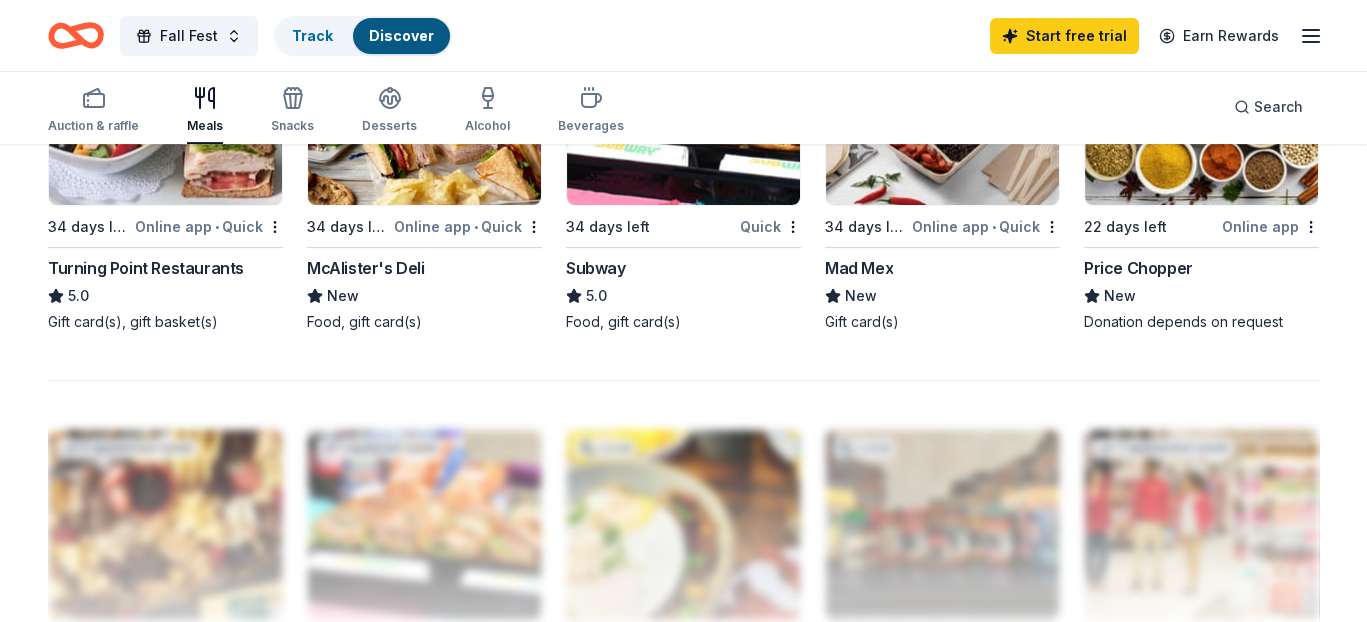 scroll, scrollTop: 1533, scrollLeft: 0, axis: vertical 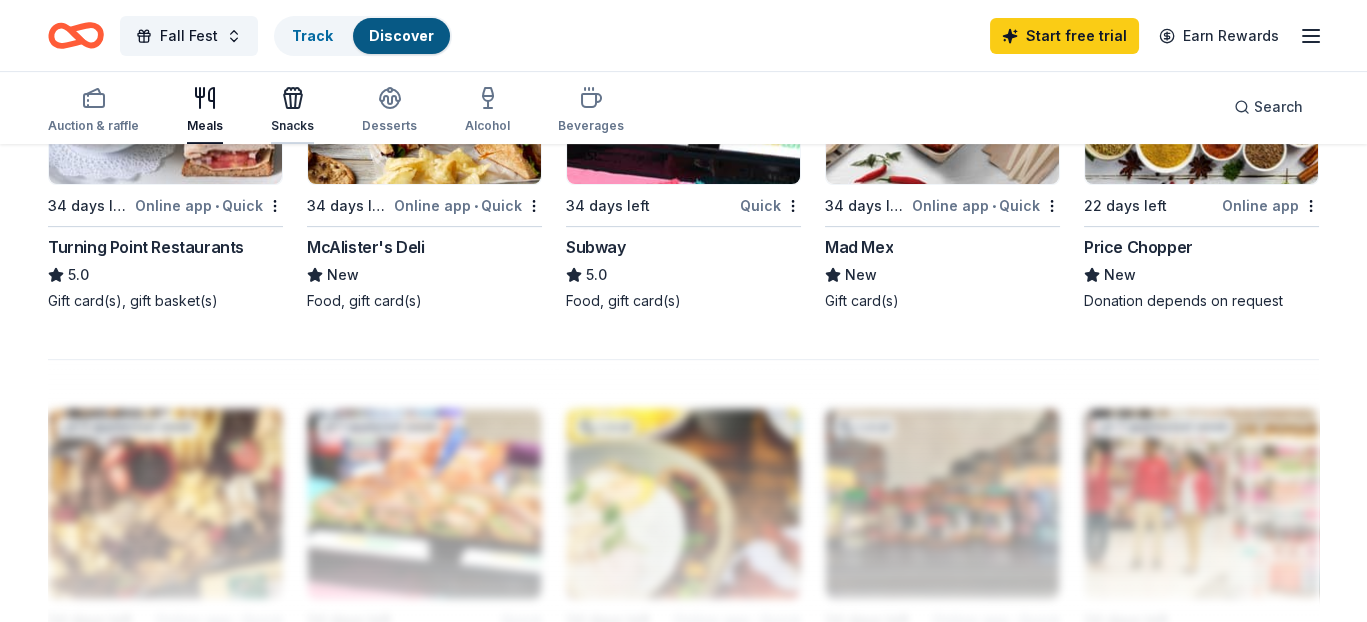 click 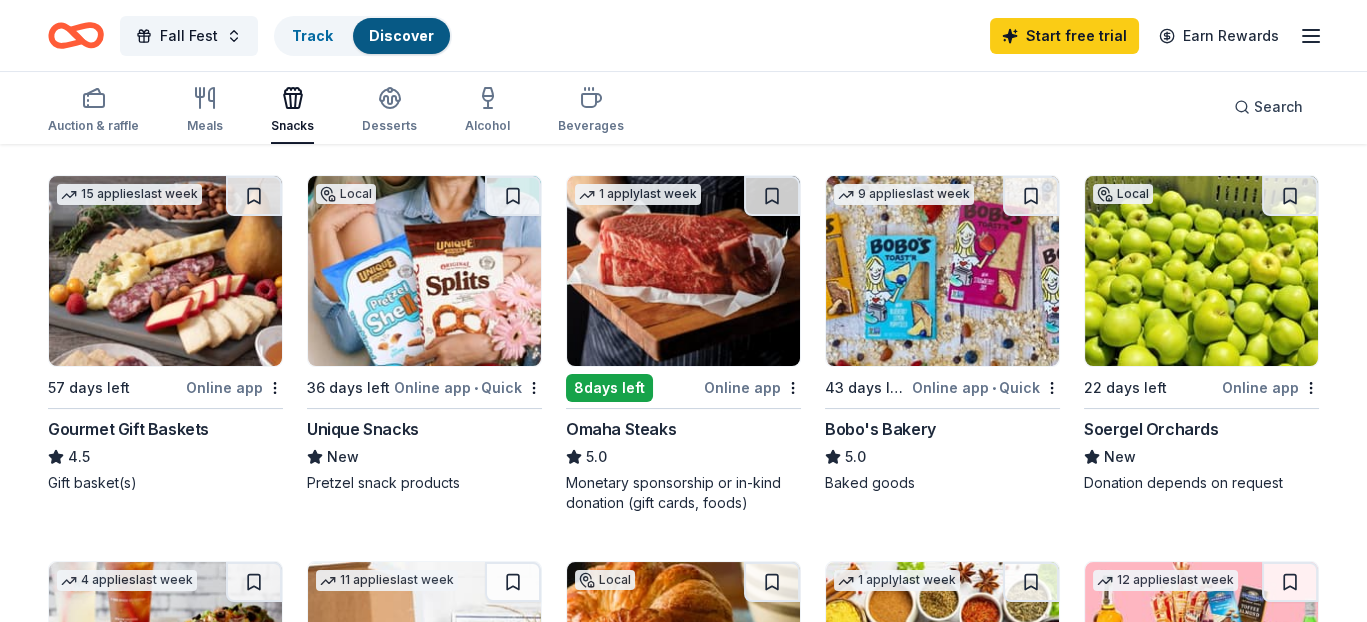 scroll, scrollTop: 600, scrollLeft: 0, axis: vertical 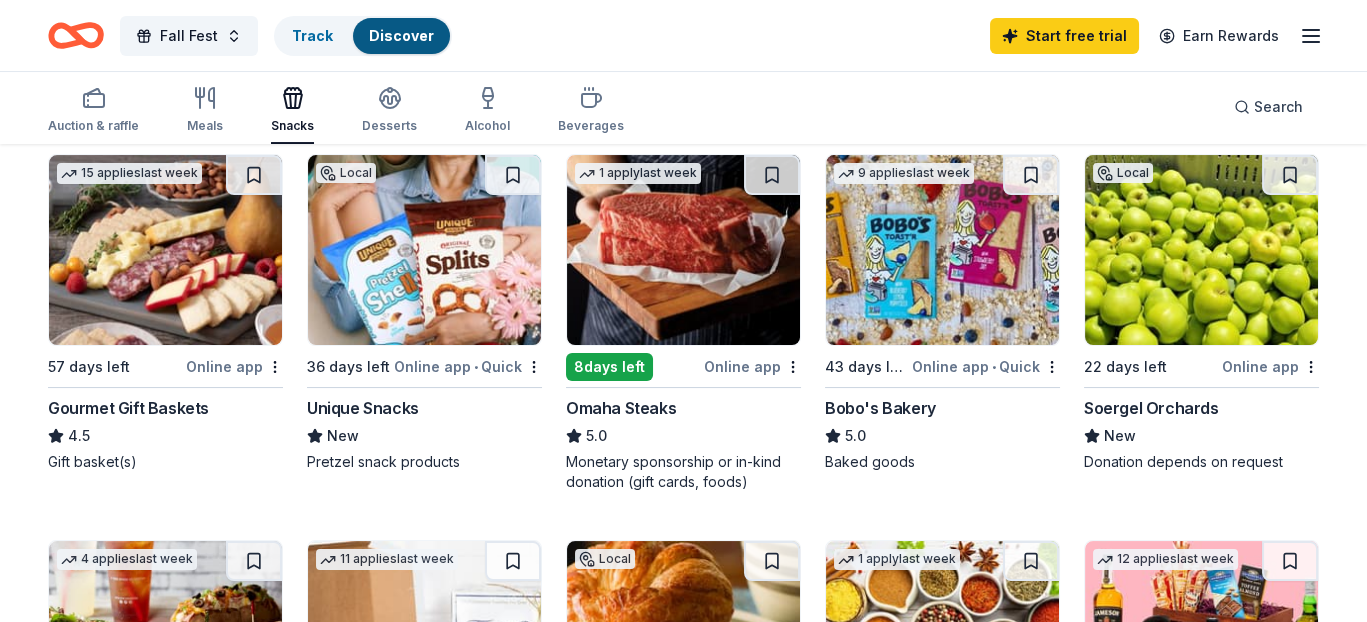 click on "Soergel Orchards" at bounding box center (1151, 408) 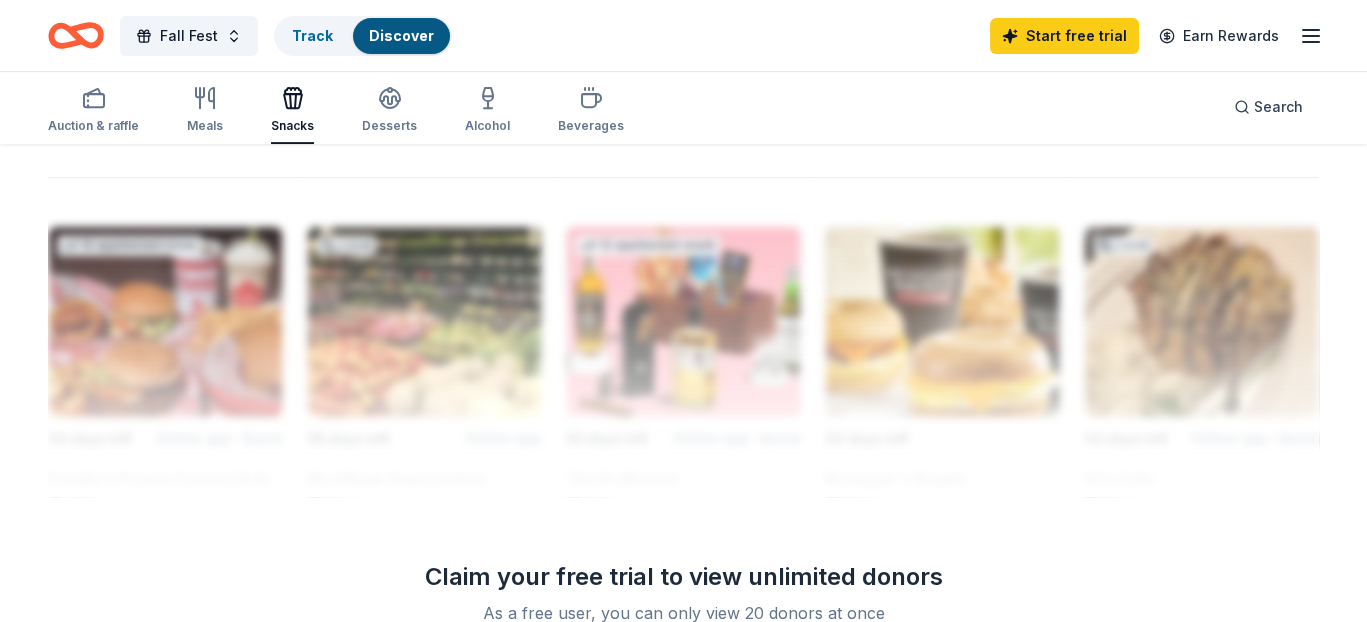 scroll, scrollTop: 1800, scrollLeft: 0, axis: vertical 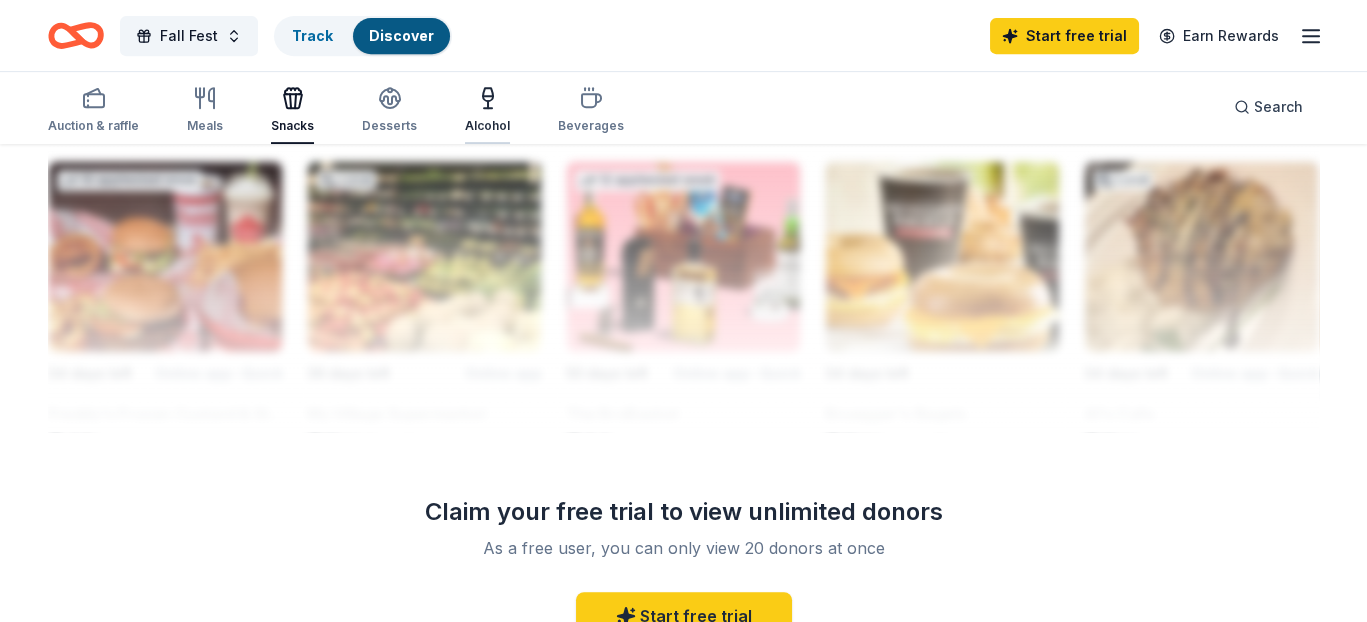 click 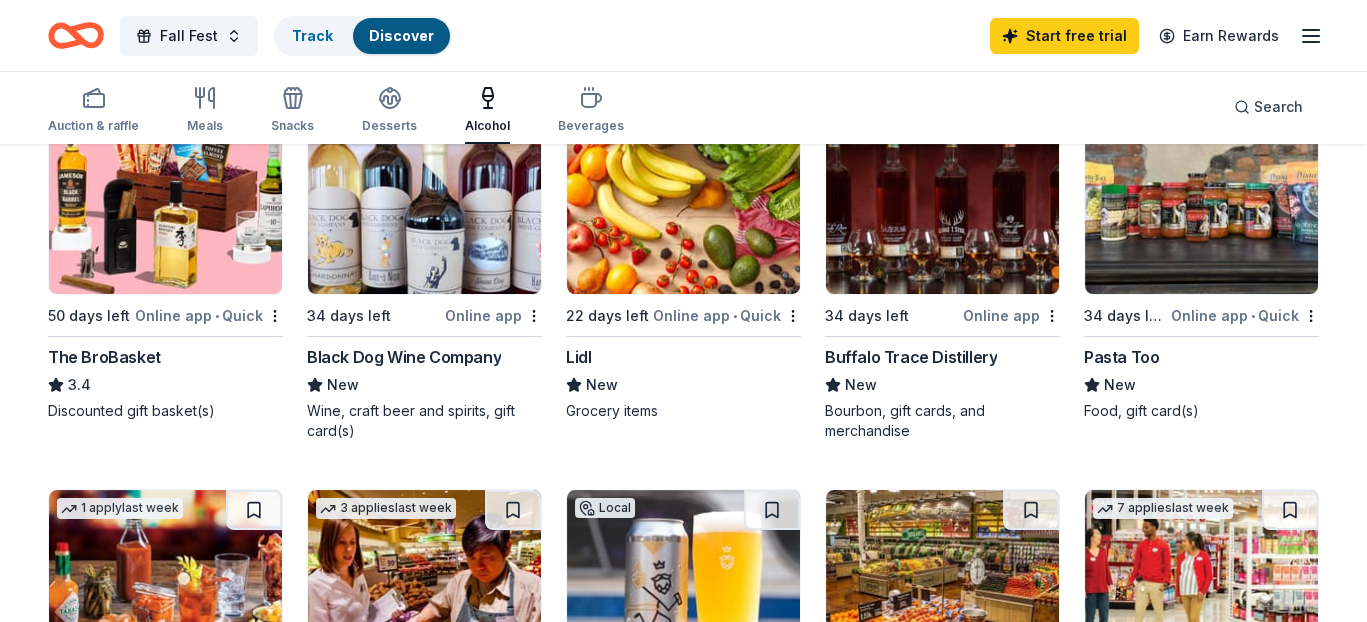 scroll, scrollTop: 633, scrollLeft: 0, axis: vertical 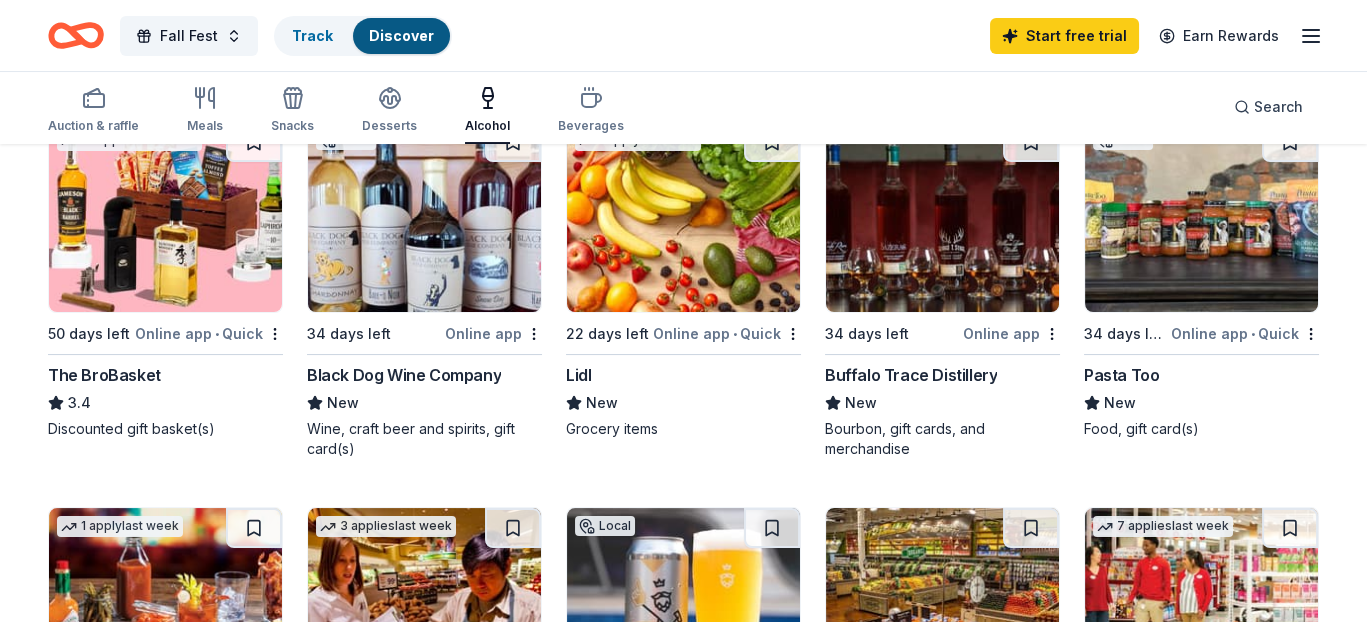 click on "Pasta Too" at bounding box center (1121, 375) 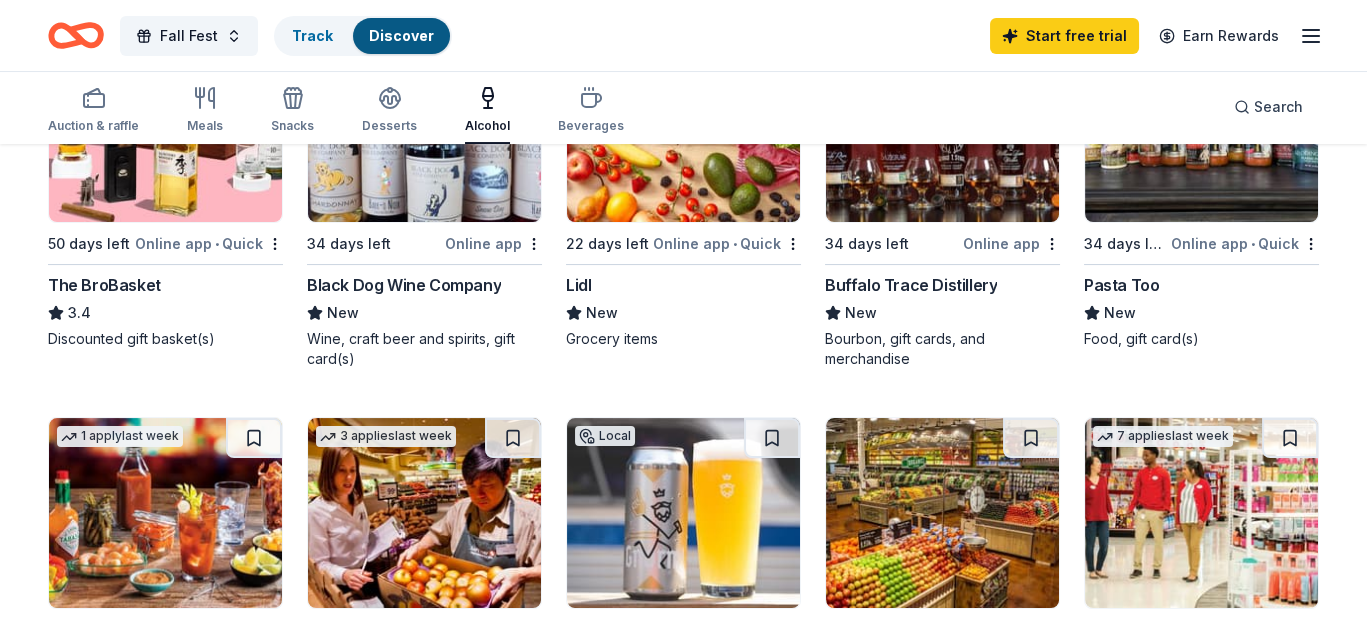 scroll, scrollTop: 700, scrollLeft: 0, axis: vertical 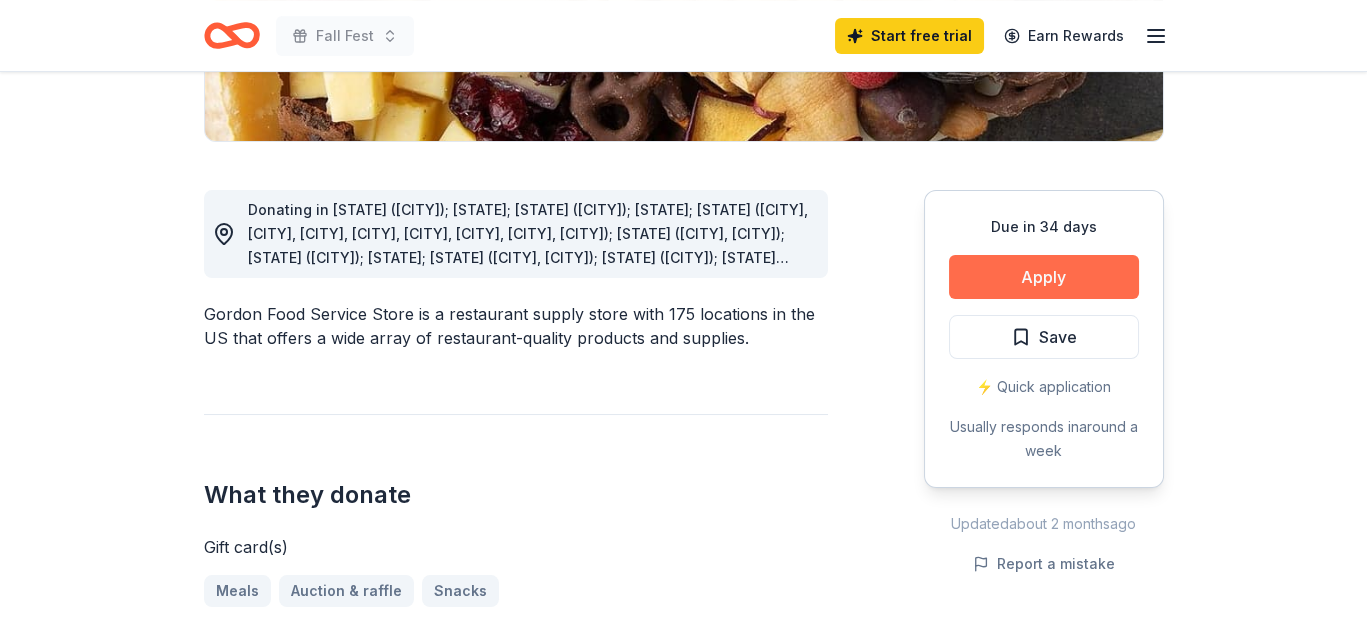 click on "Apply" at bounding box center (1044, 277) 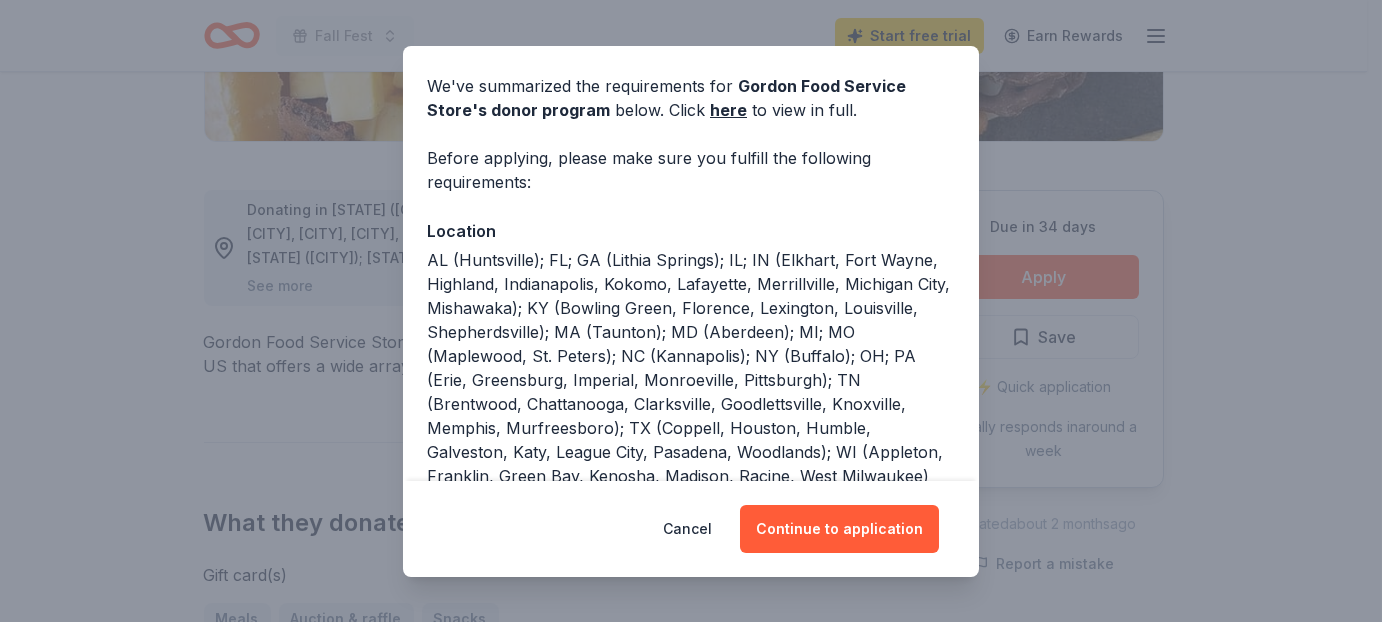scroll, scrollTop: 100, scrollLeft: 0, axis: vertical 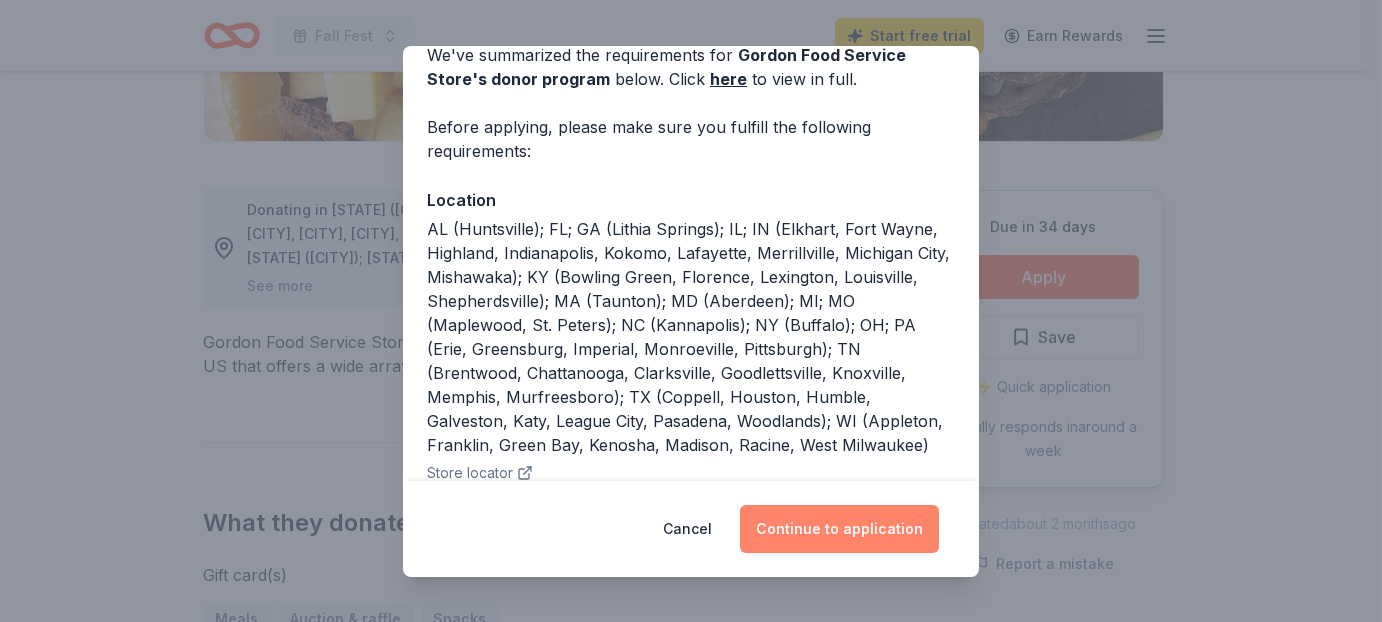 click on "Continue to application" at bounding box center [839, 529] 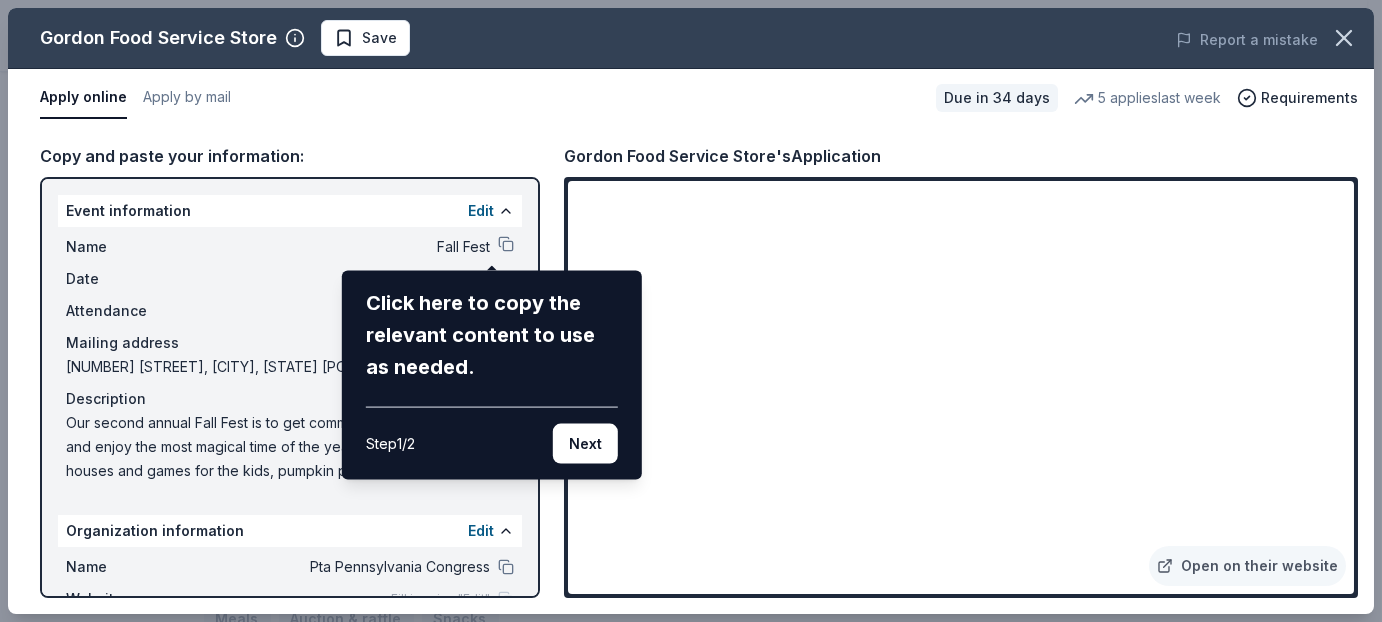 drag, startPoint x: 488, startPoint y: 396, endPoint x: 477, endPoint y: 356, distance: 41.484936 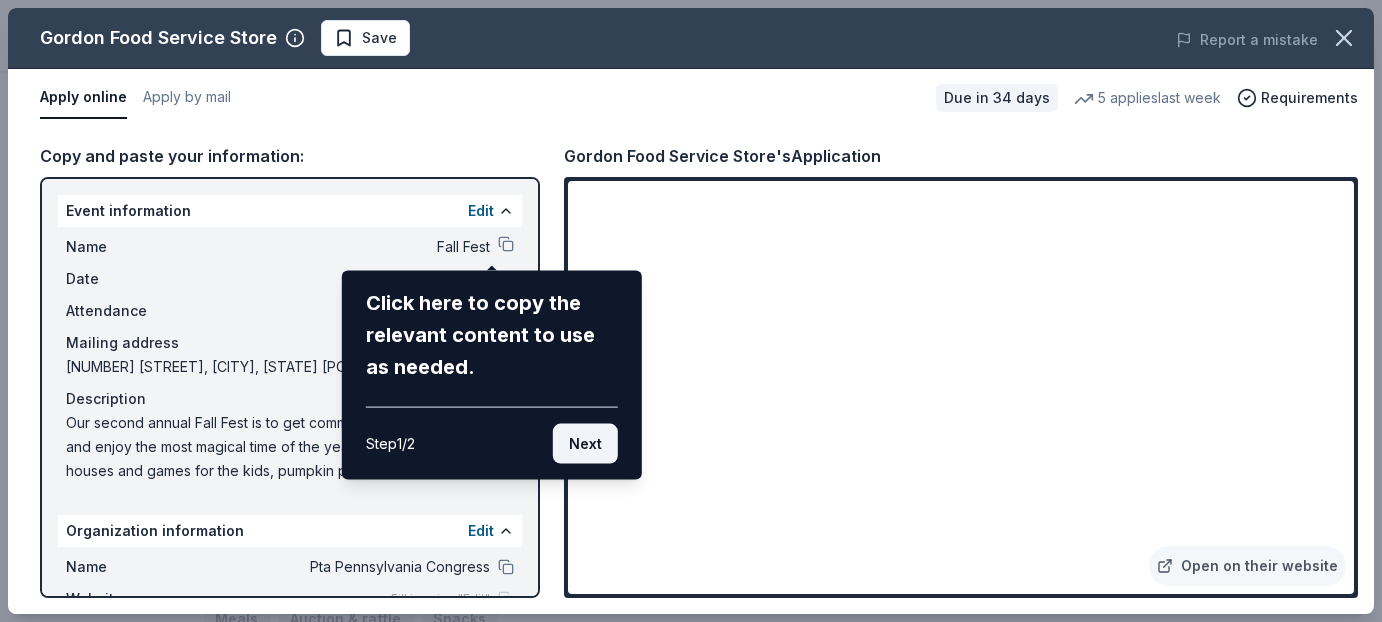 click on "Next" at bounding box center [585, 444] 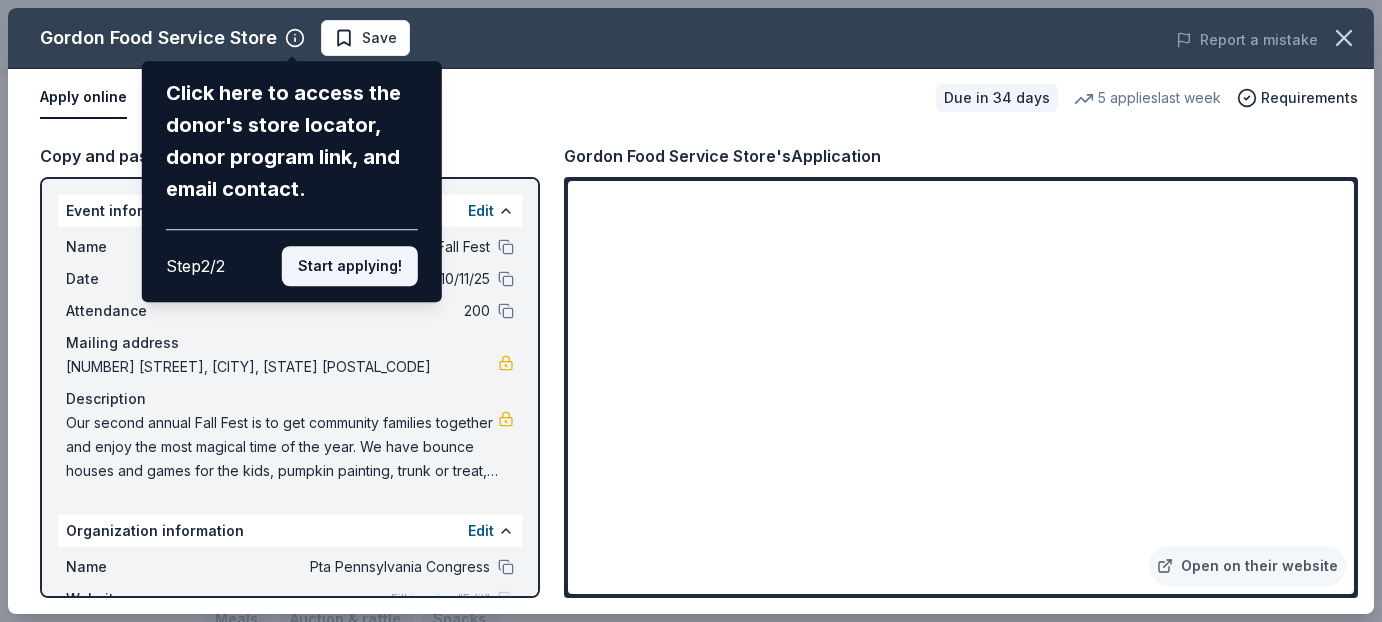 click on "Start applying!" at bounding box center [350, 266] 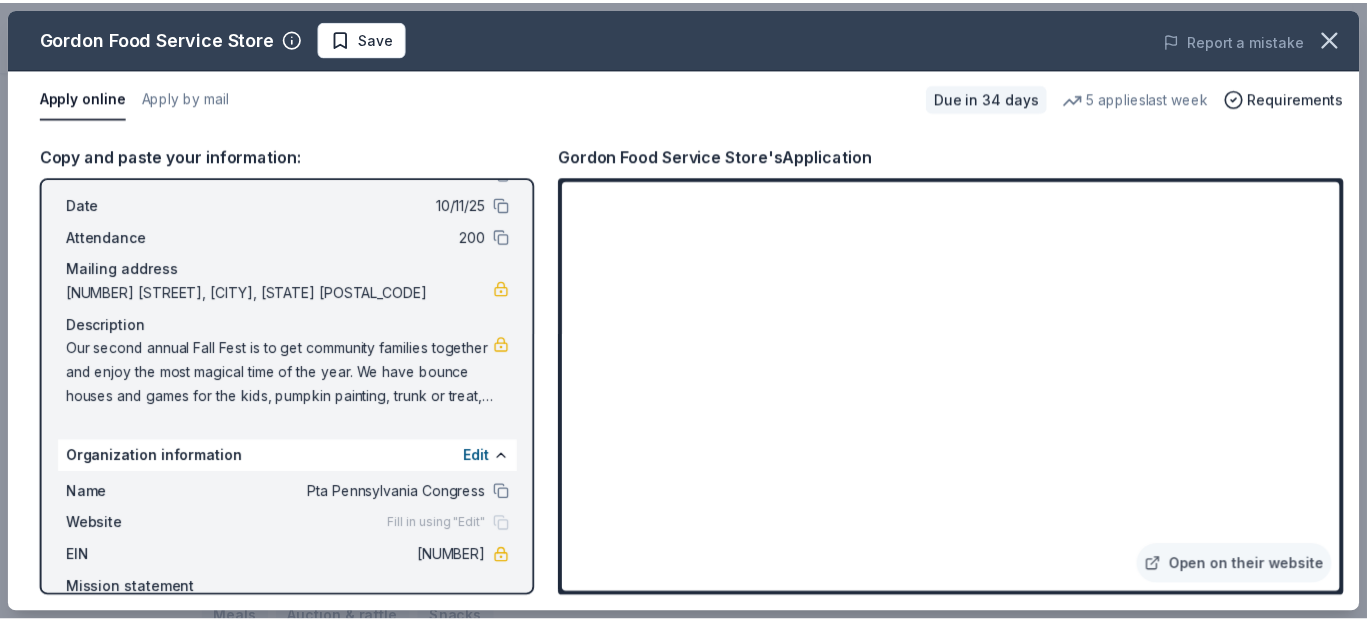 scroll, scrollTop: 72, scrollLeft: 0, axis: vertical 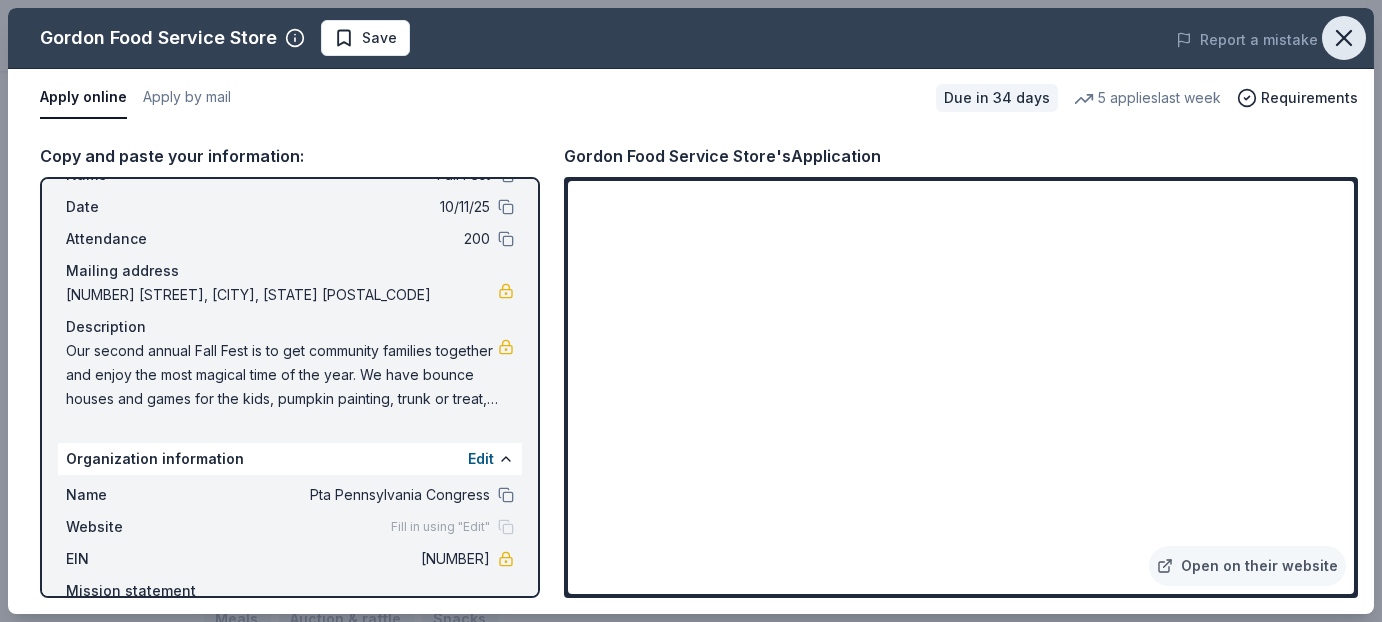 click 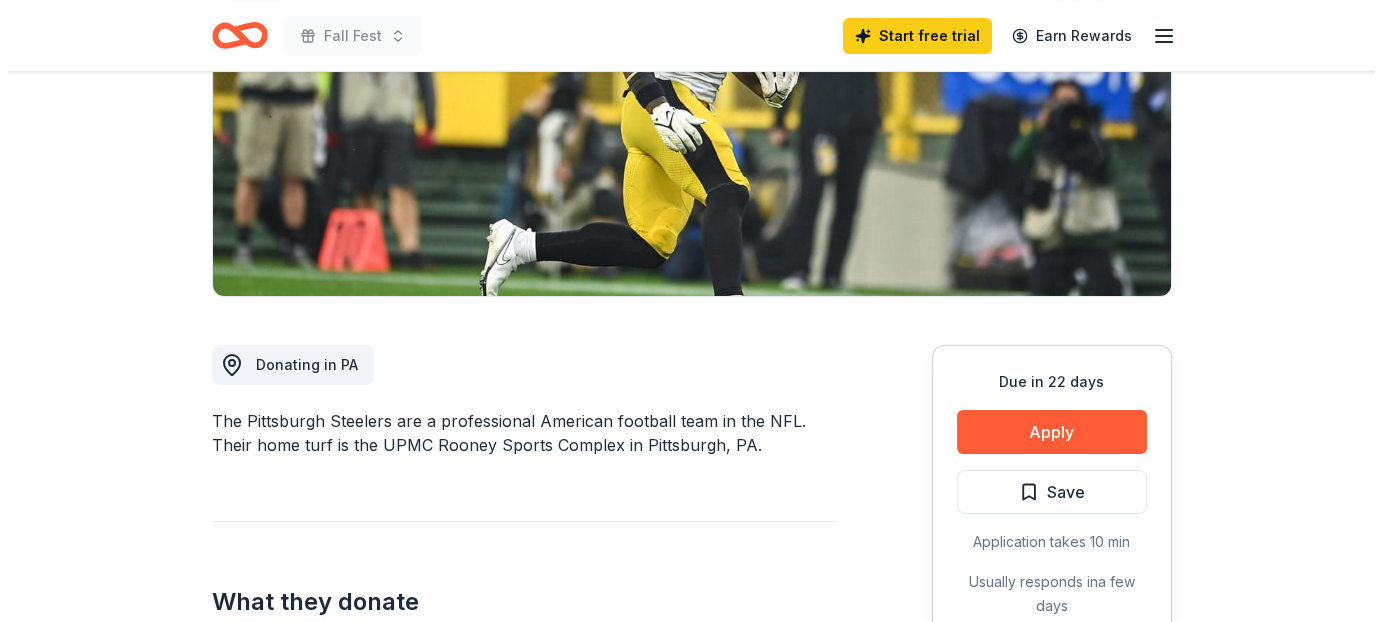 scroll, scrollTop: 366, scrollLeft: 0, axis: vertical 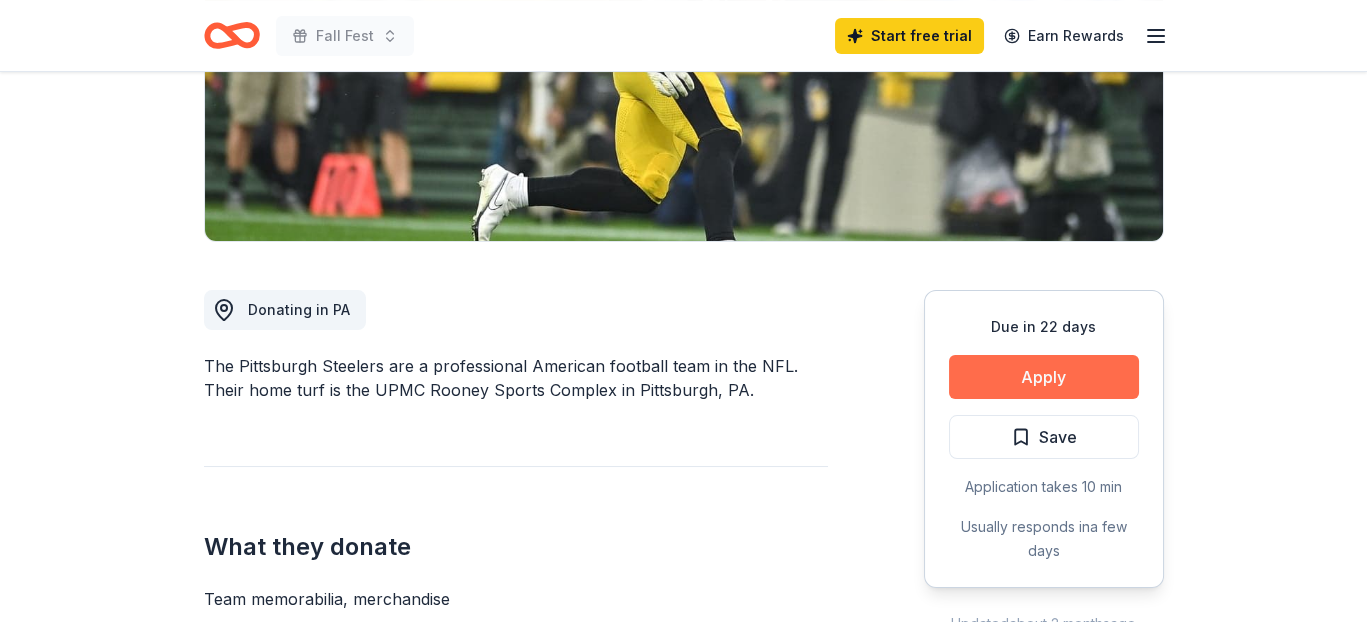 click on "Apply" at bounding box center (1044, 377) 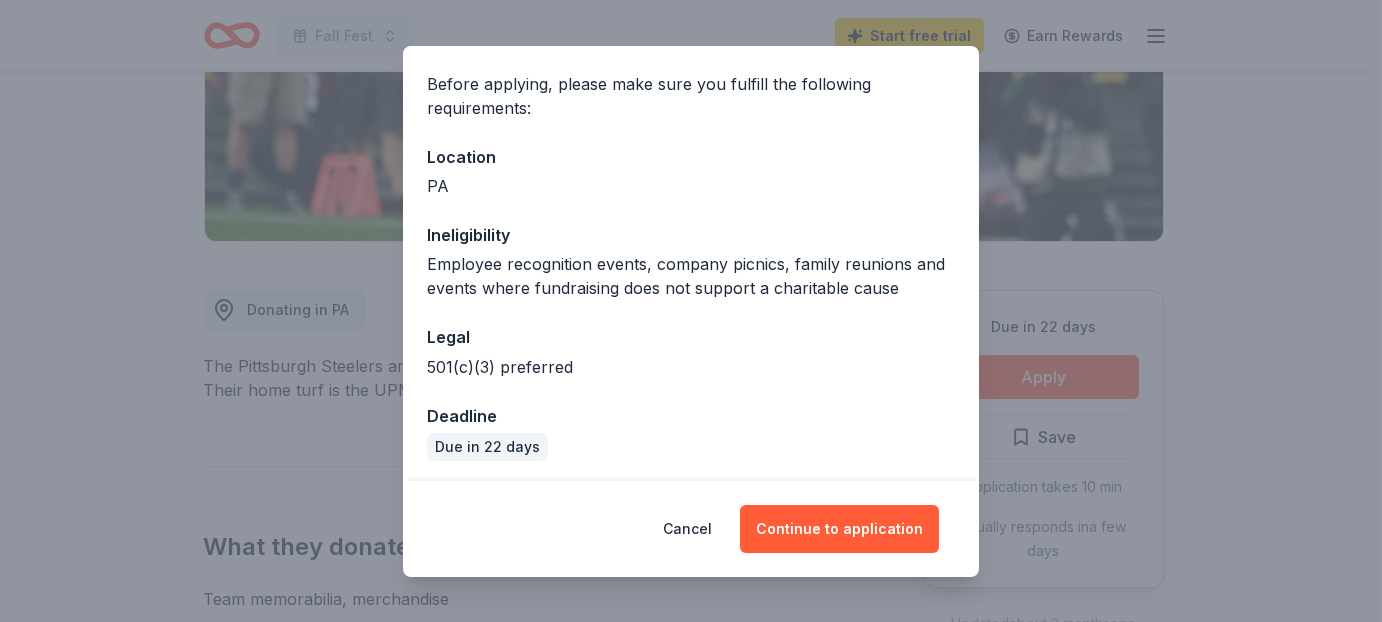 scroll, scrollTop: 146, scrollLeft: 0, axis: vertical 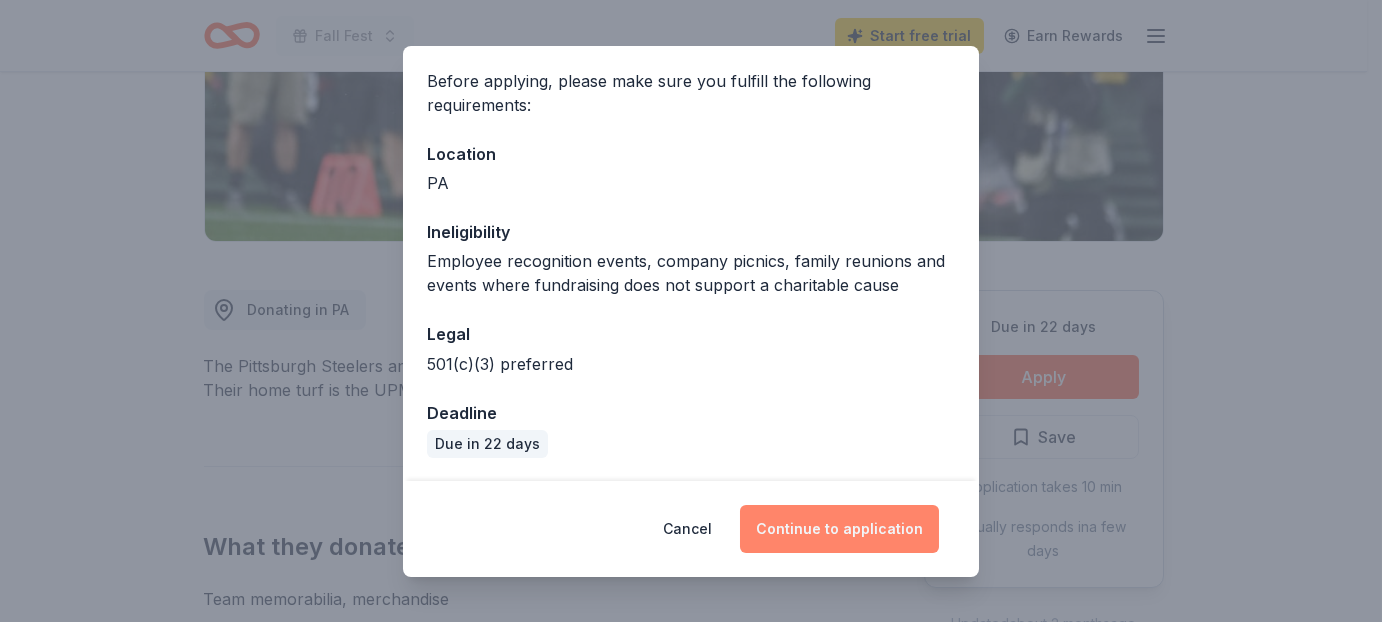 click on "Continue to application" at bounding box center (839, 529) 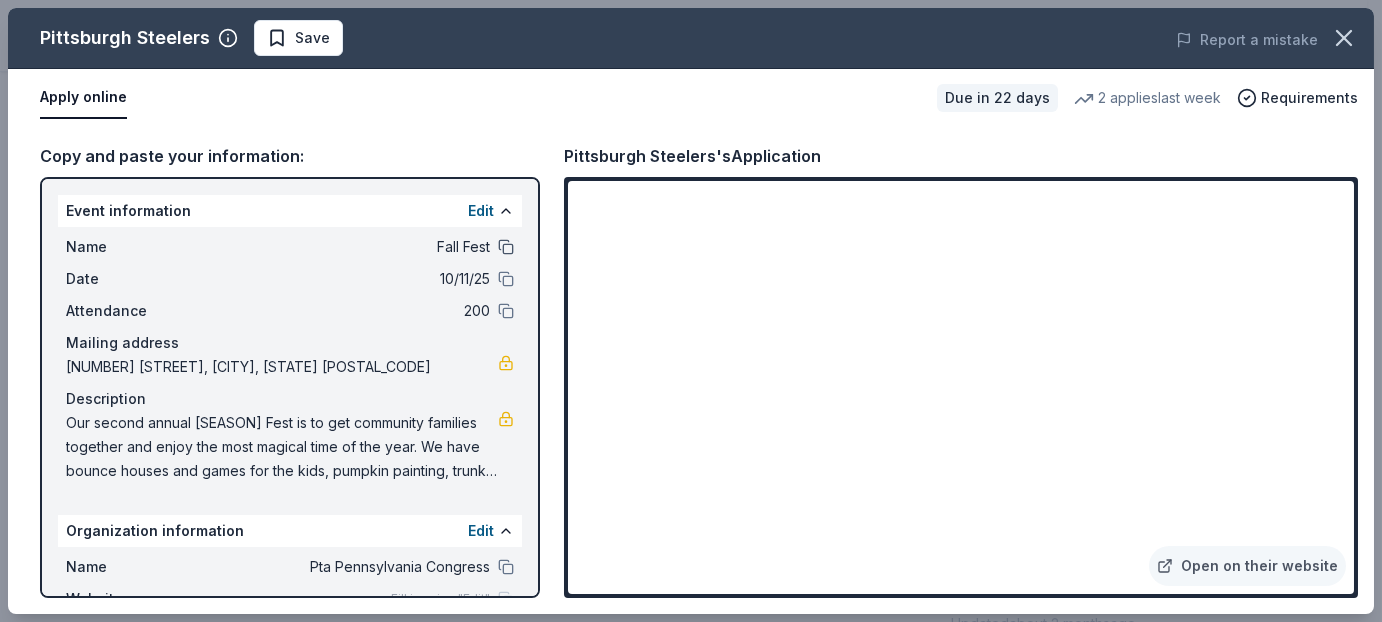 click at bounding box center [506, 247] 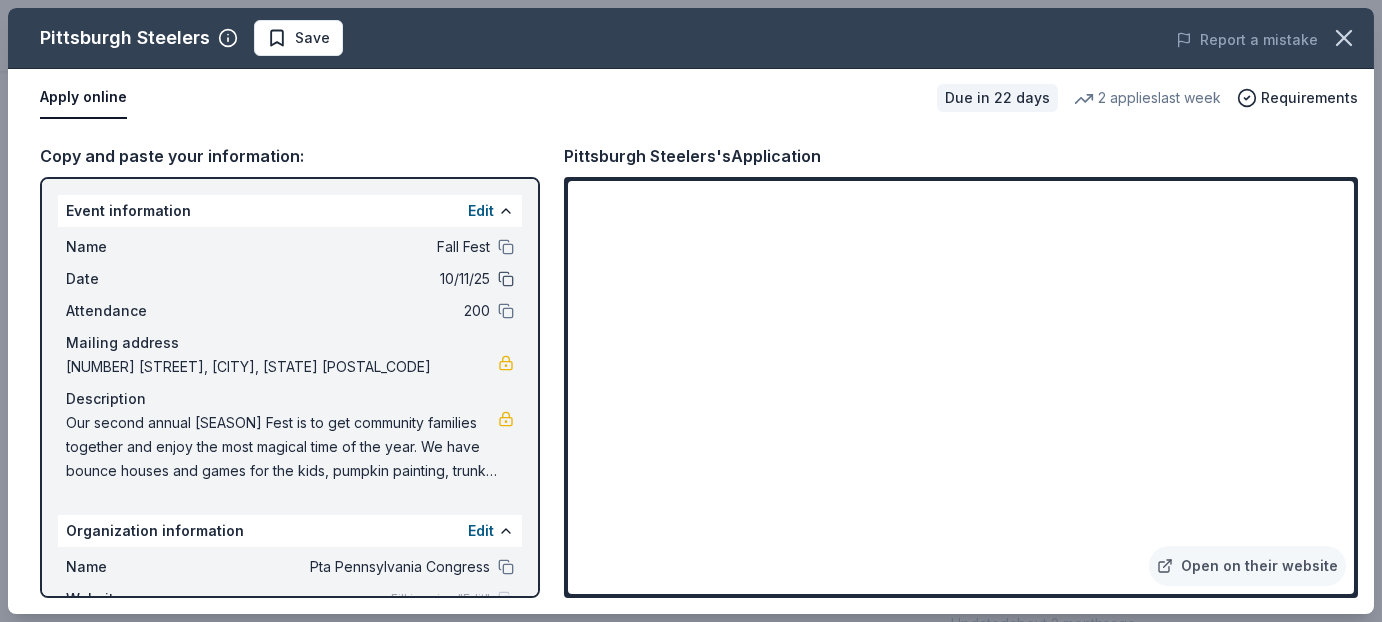 click at bounding box center [506, 279] 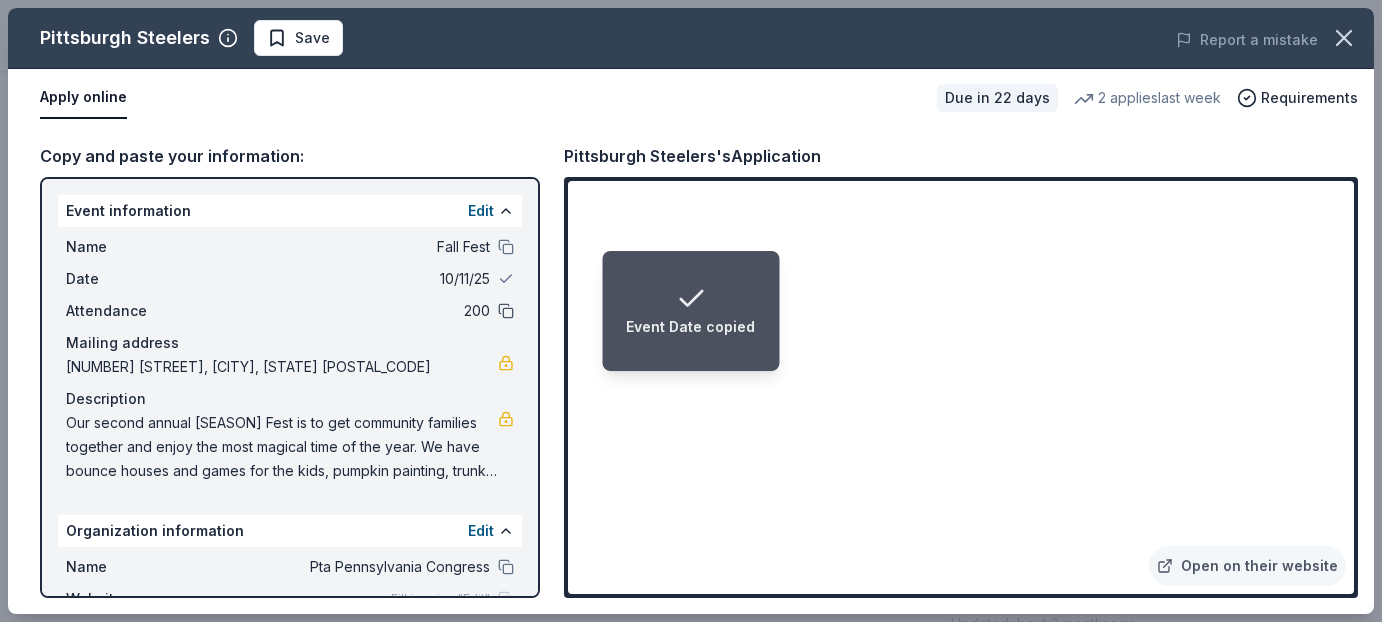 click at bounding box center (506, 311) 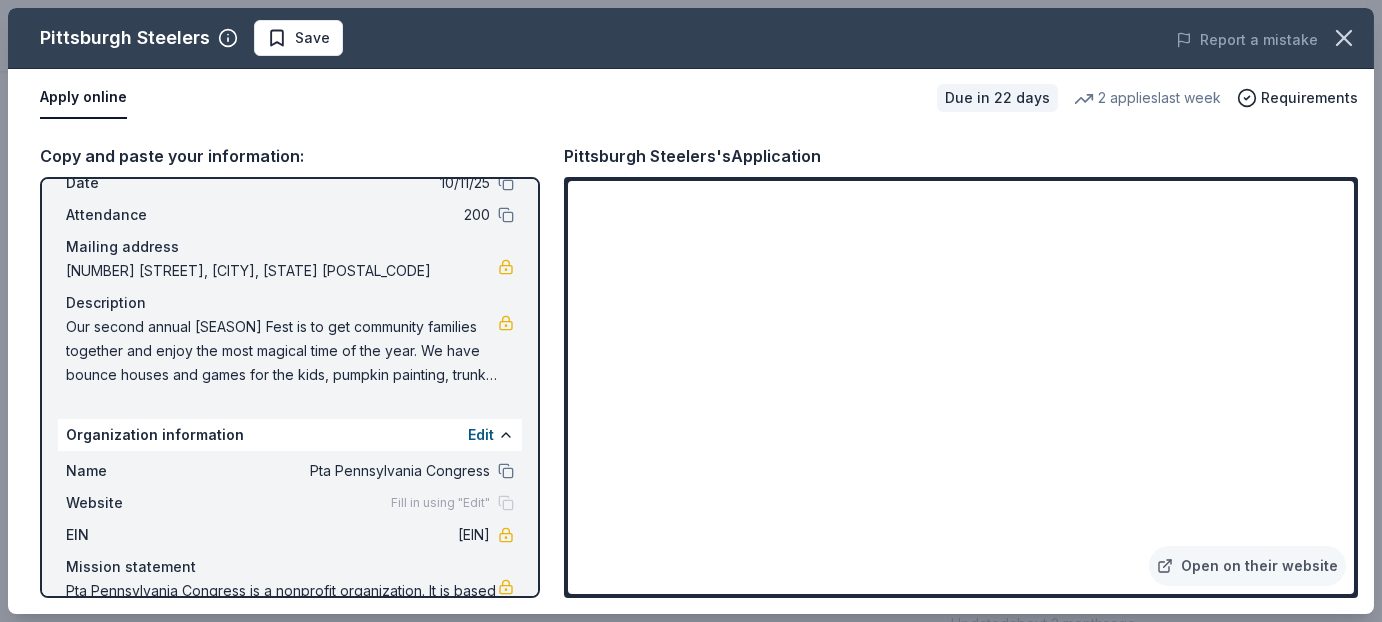 scroll, scrollTop: 166, scrollLeft: 0, axis: vertical 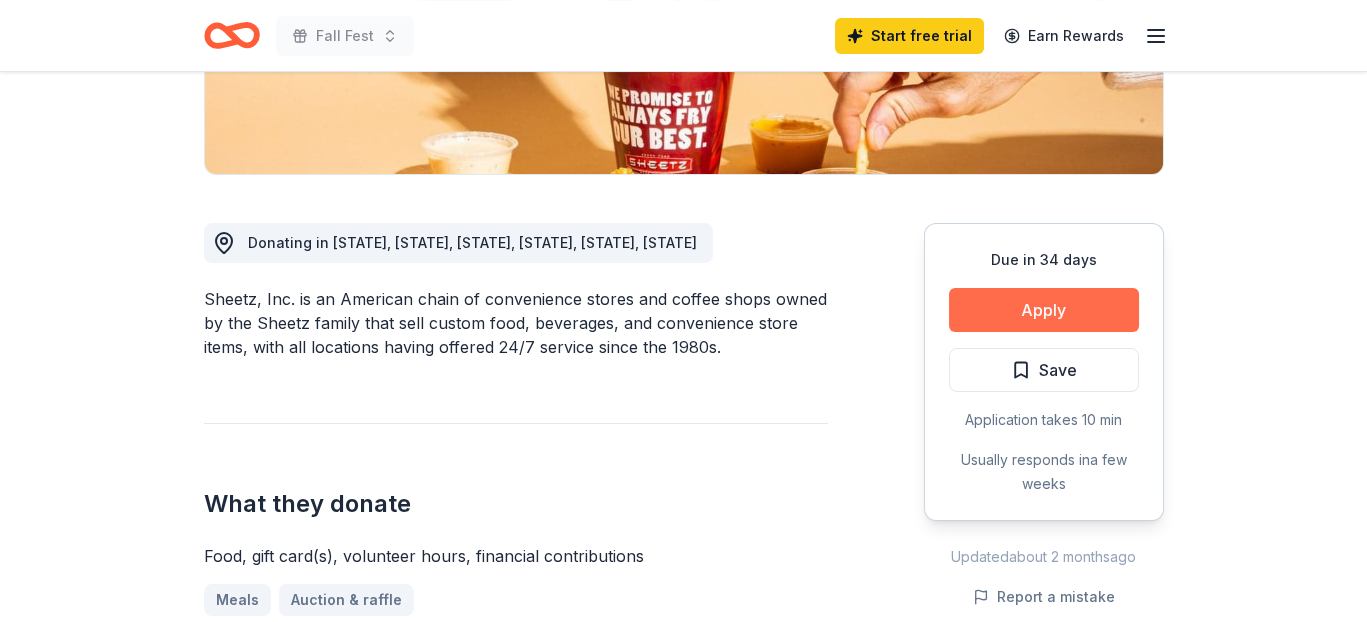 click on "Apply" at bounding box center (1044, 310) 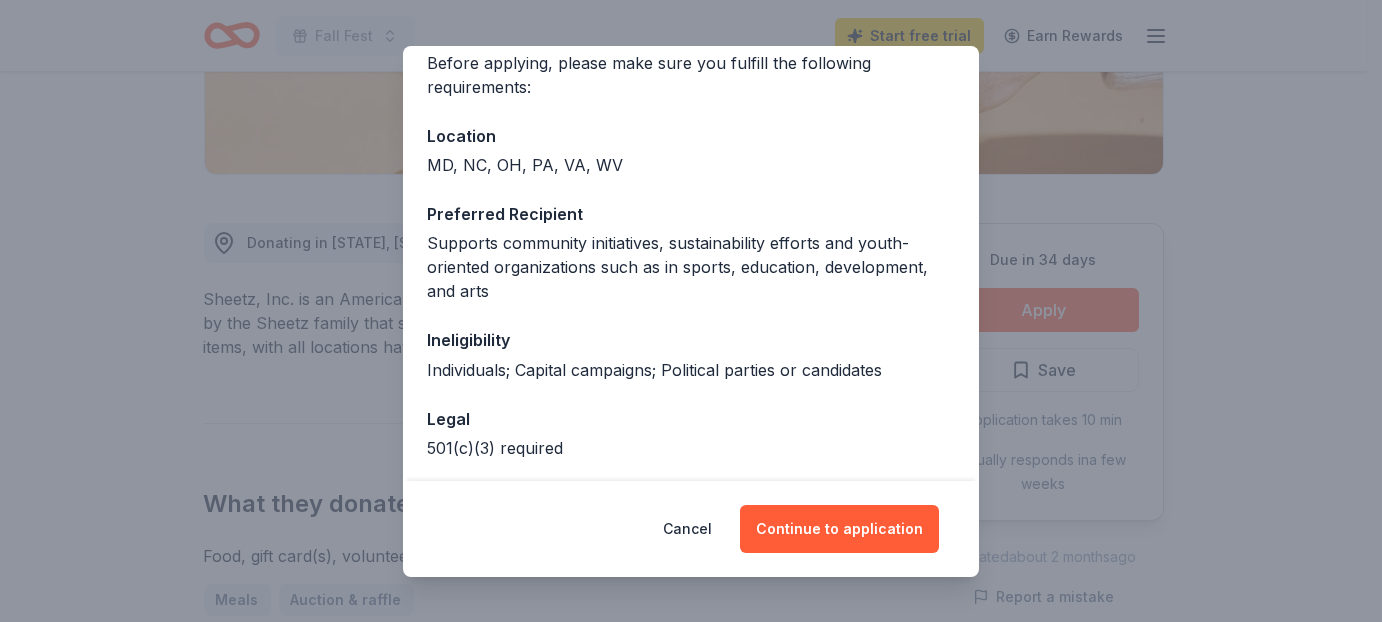 scroll, scrollTop: 200, scrollLeft: 0, axis: vertical 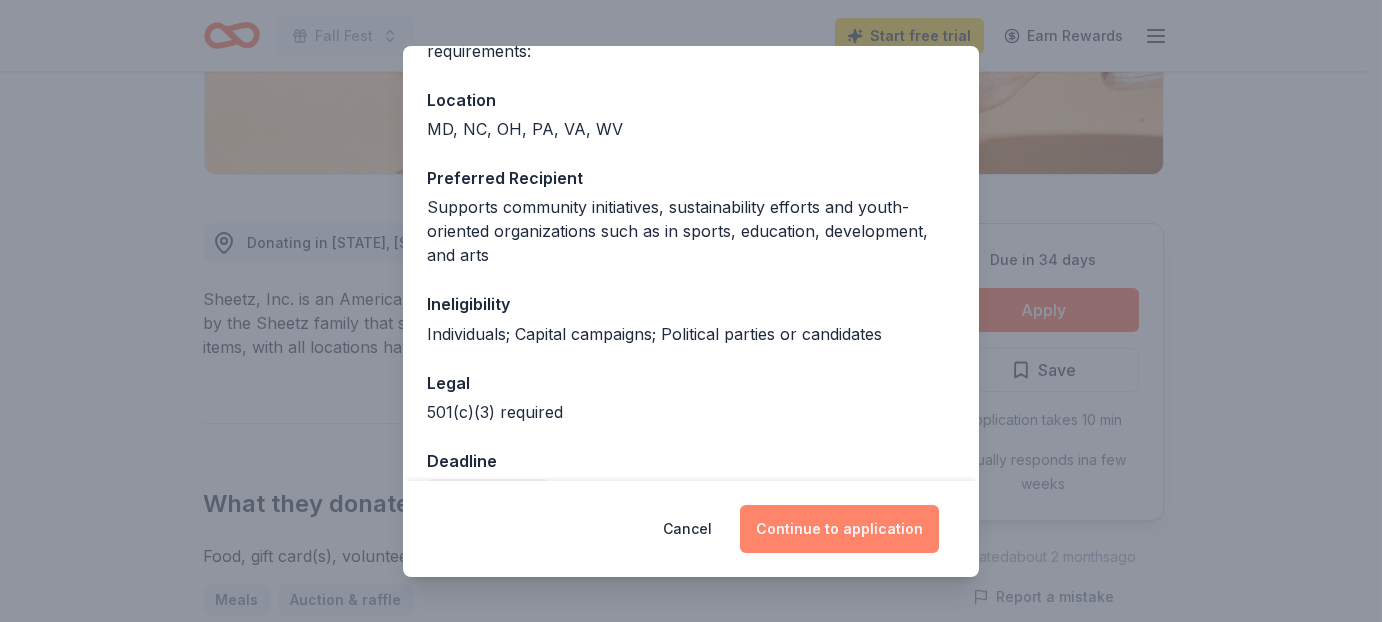 click on "Continue to application" at bounding box center (839, 529) 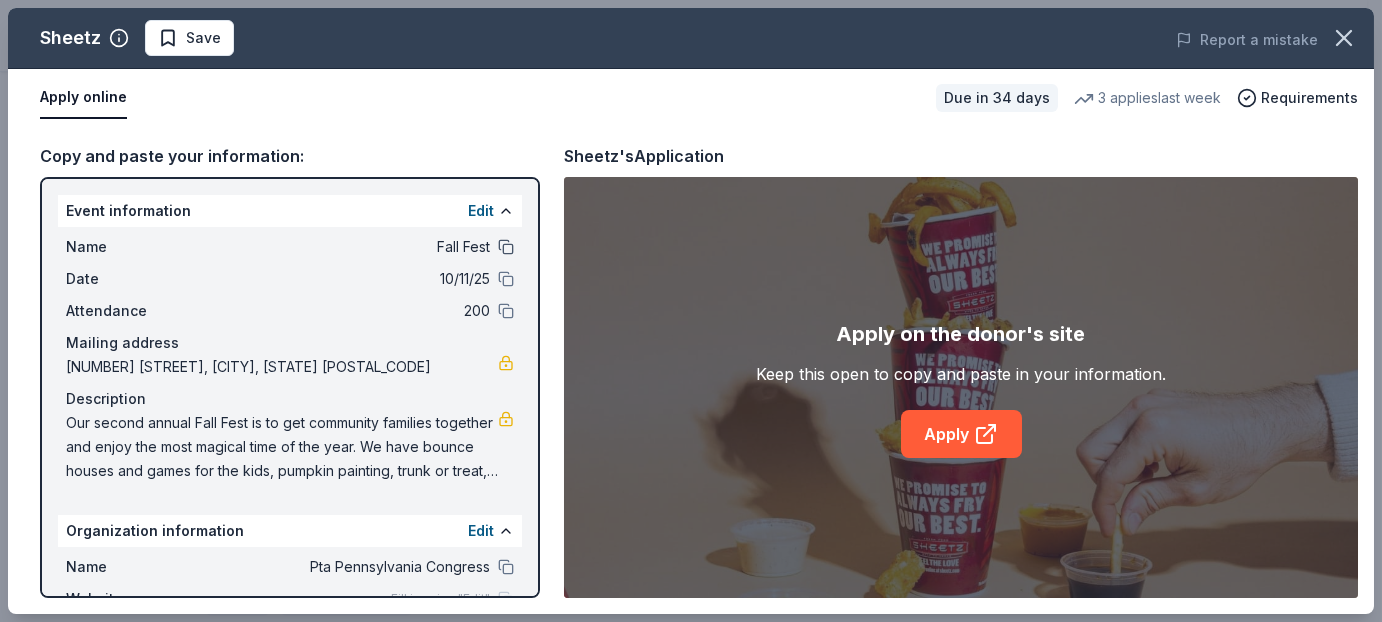 click at bounding box center (506, 247) 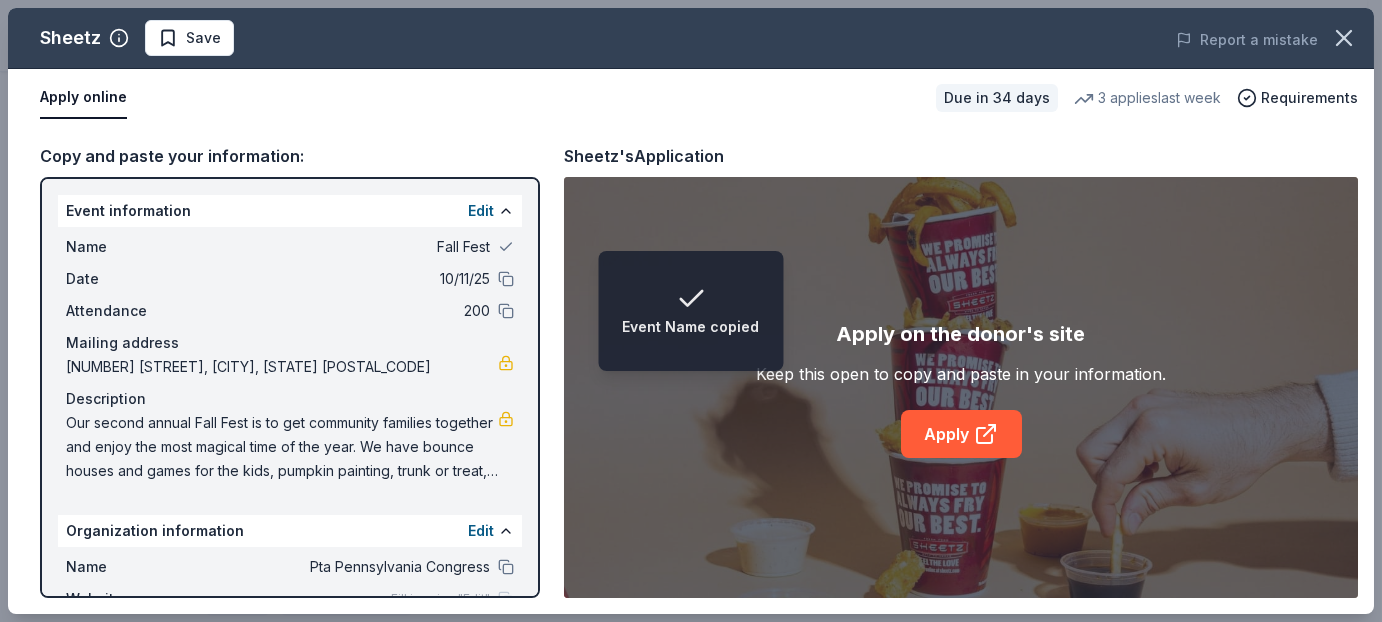 click on "Date 10/11/25" at bounding box center [290, 279] 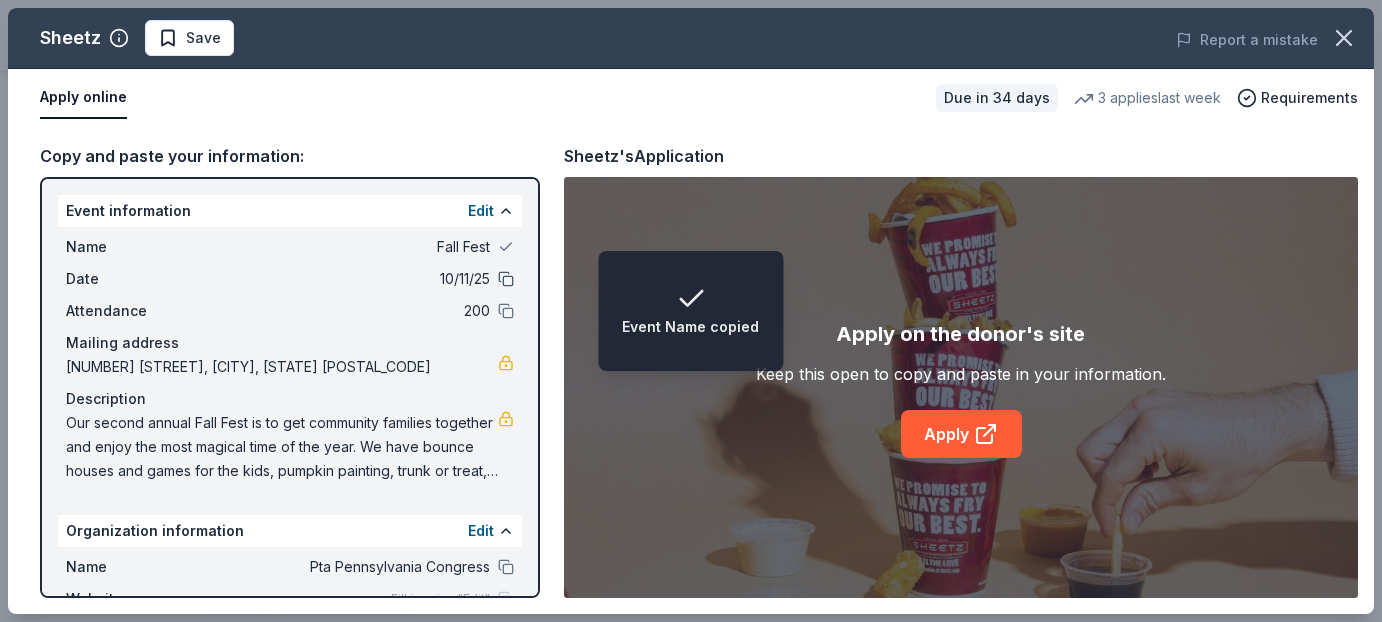 click at bounding box center [506, 279] 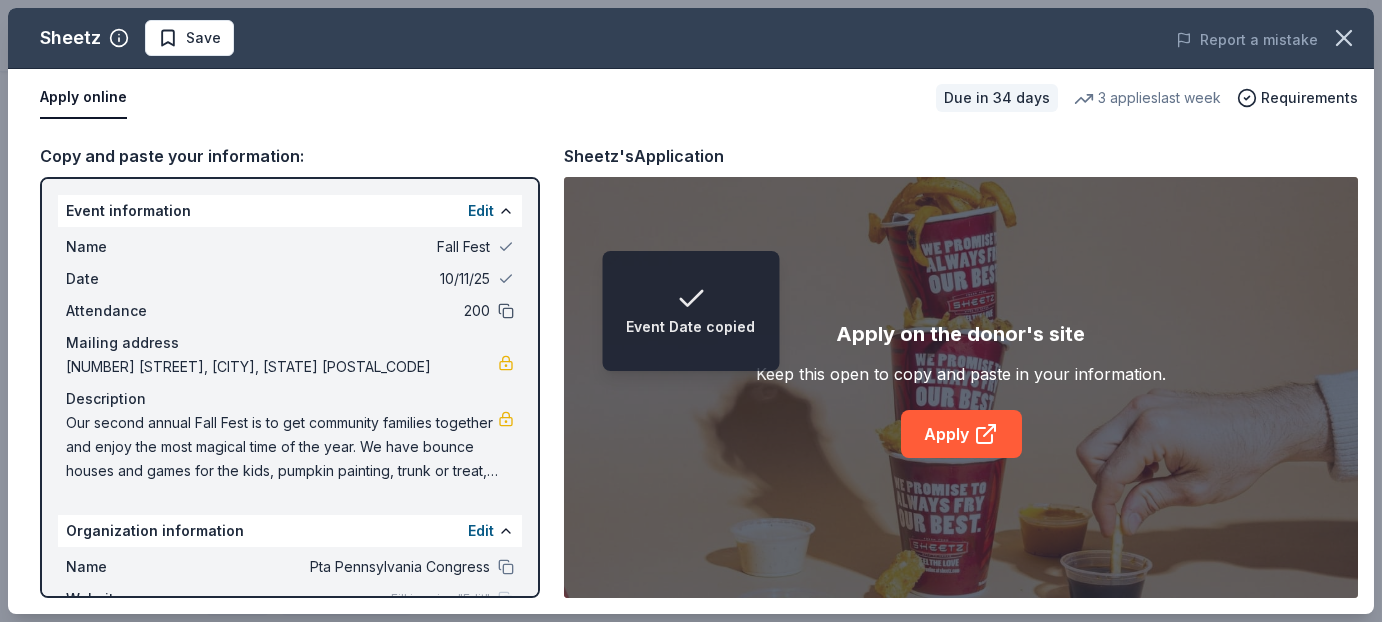 click at bounding box center [506, 311] 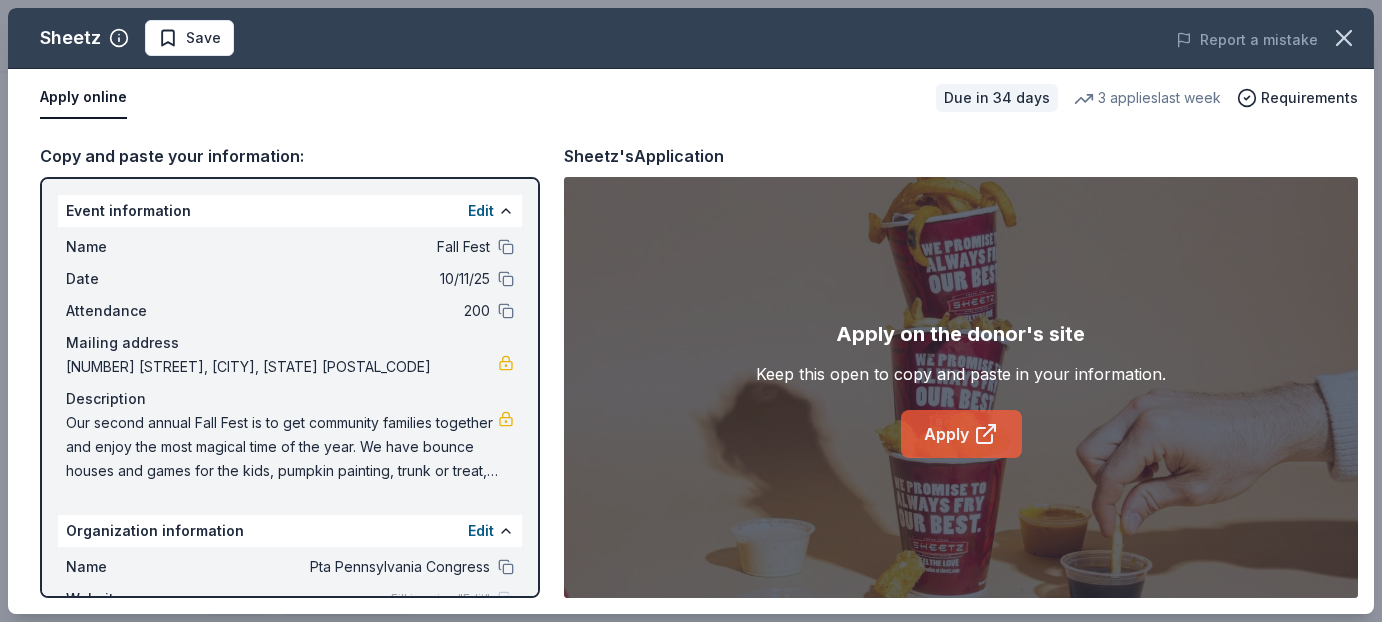 click on "Apply" at bounding box center [961, 434] 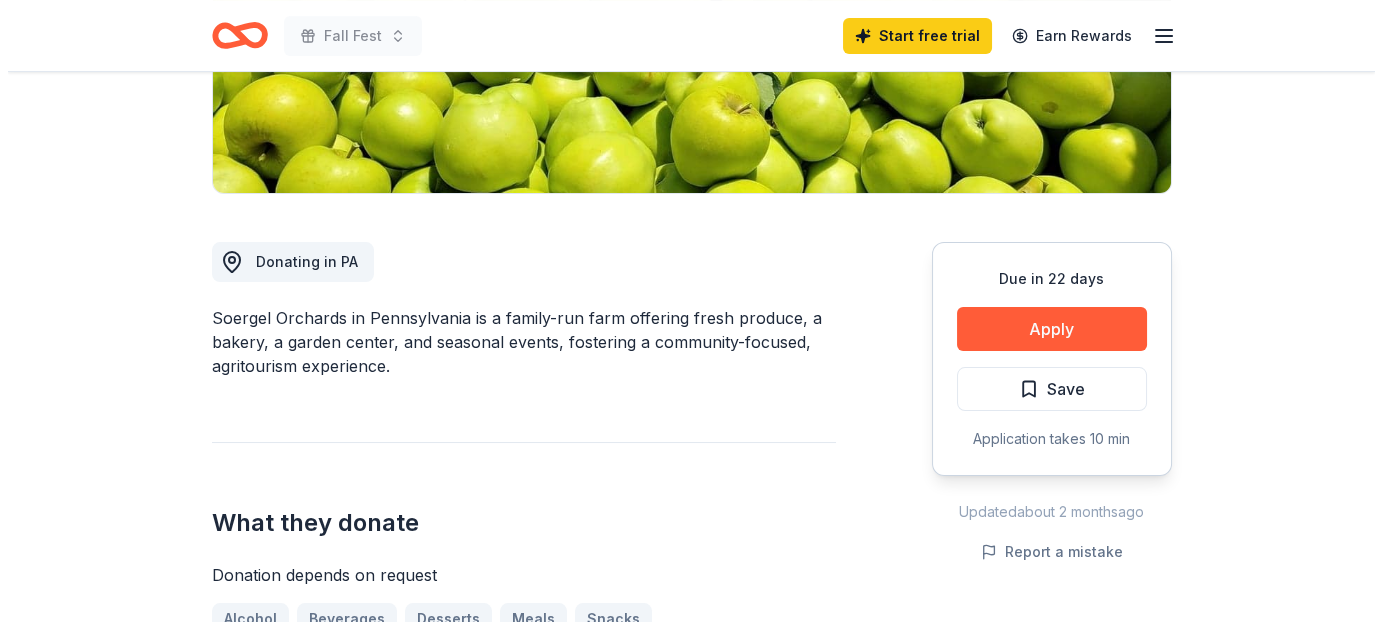 scroll, scrollTop: 433, scrollLeft: 0, axis: vertical 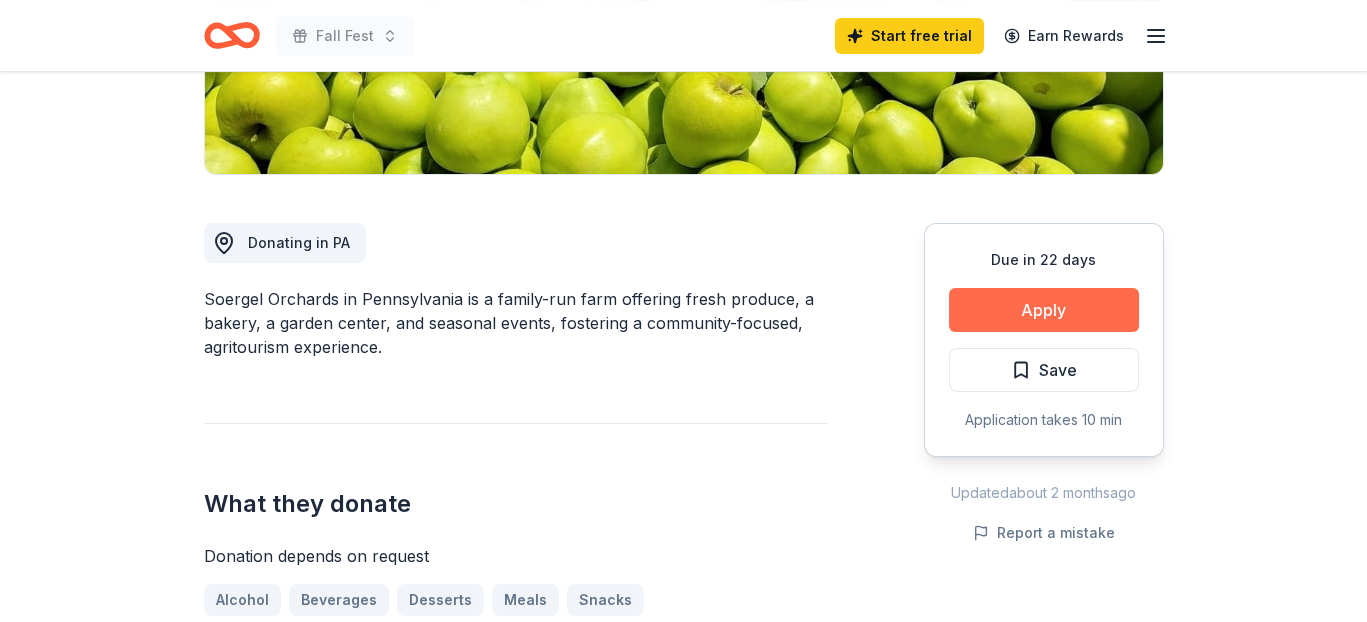 click on "Apply" at bounding box center [1044, 310] 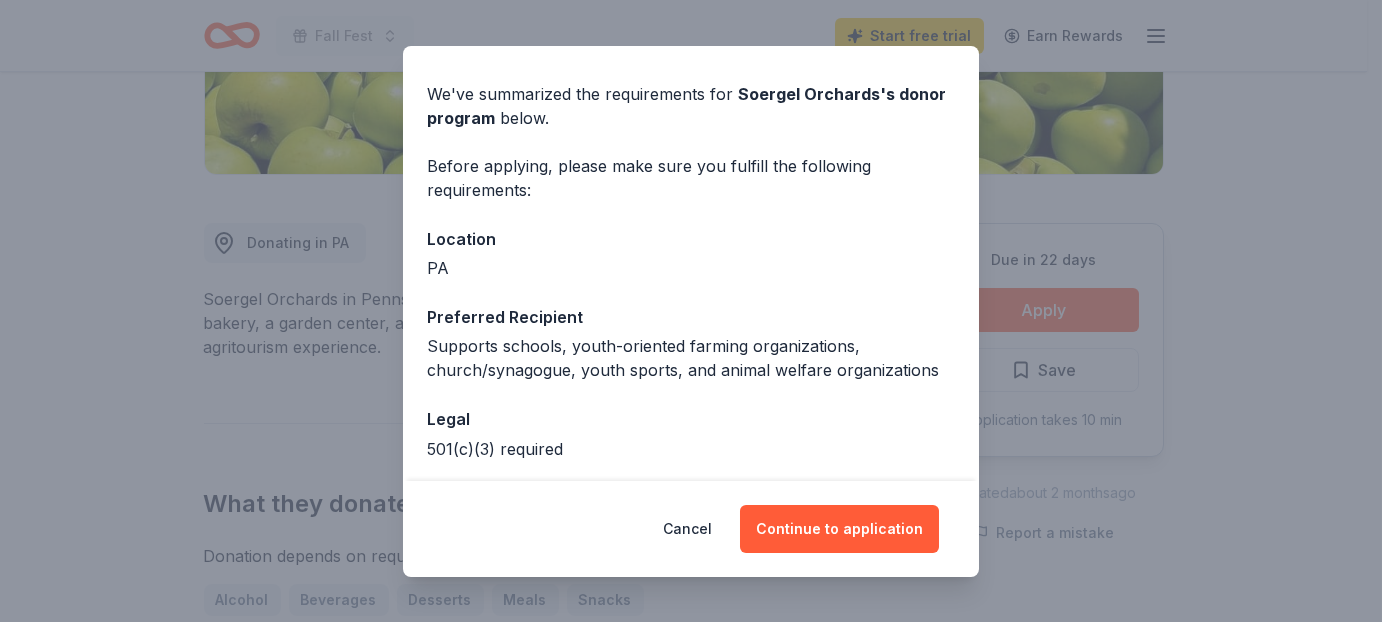 scroll, scrollTop: 146, scrollLeft: 0, axis: vertical 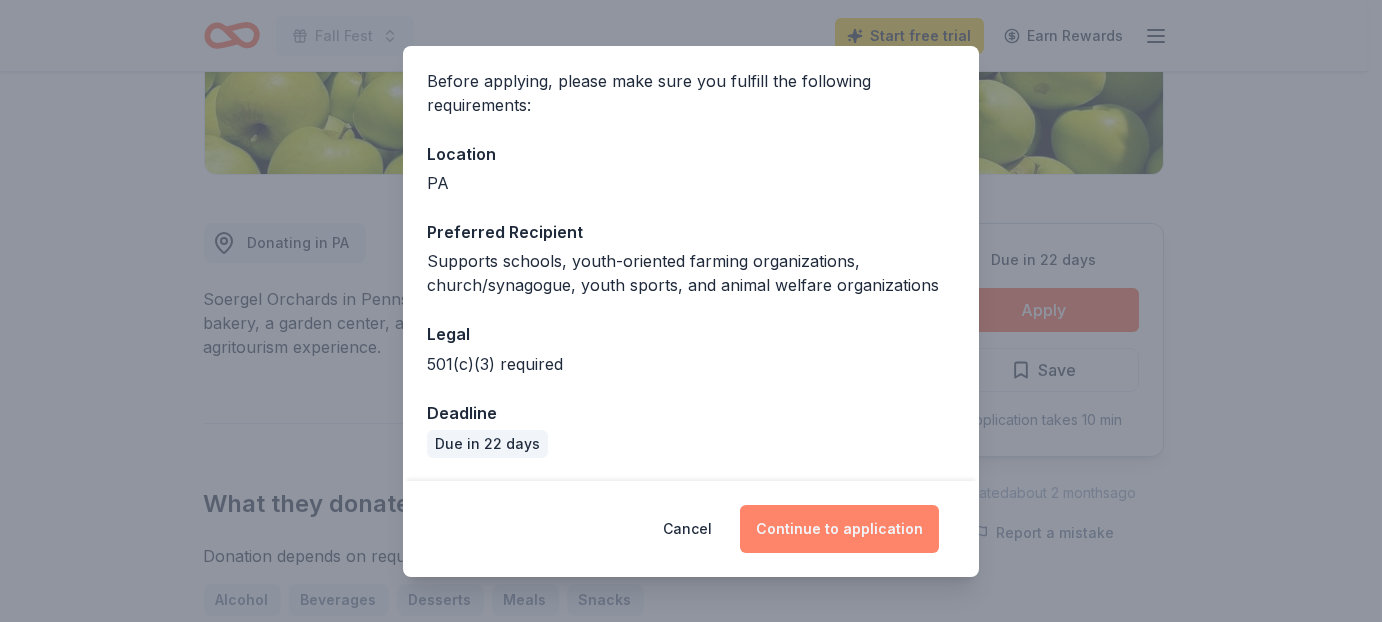 click on "Continue to application" at bounding box center [839, 529] 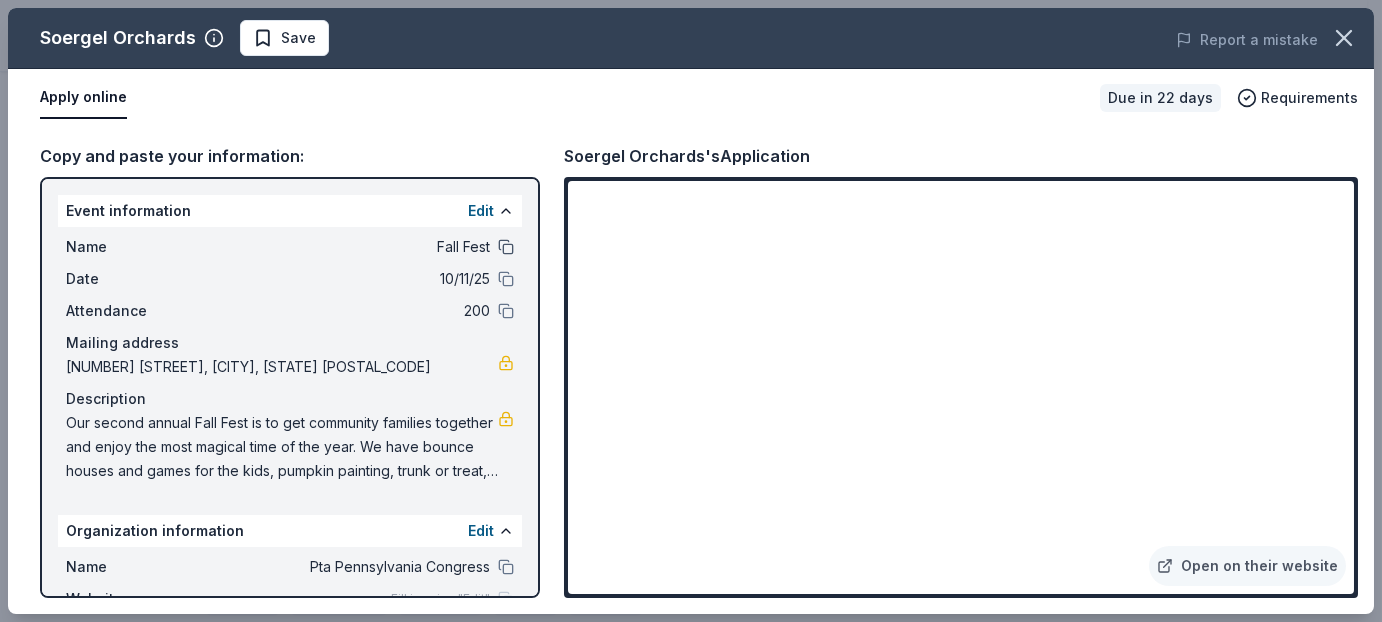 click at bounding box center (506, 247) 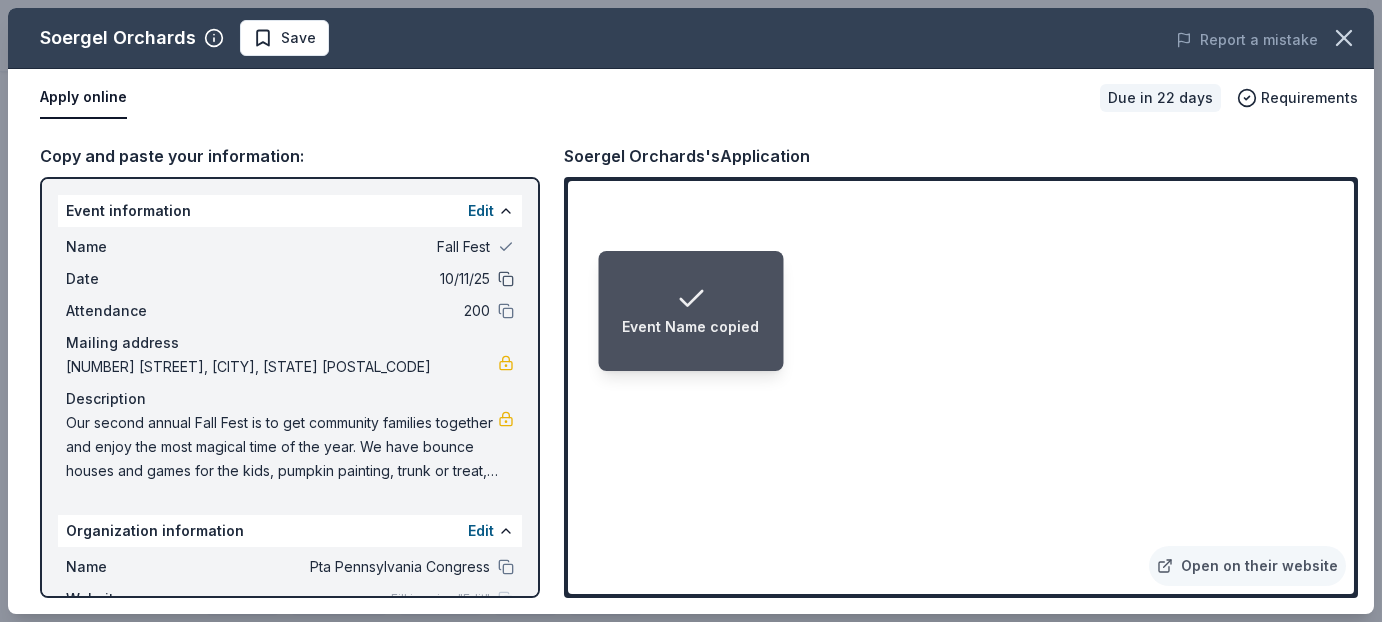 click at bounding box center (506, 279) 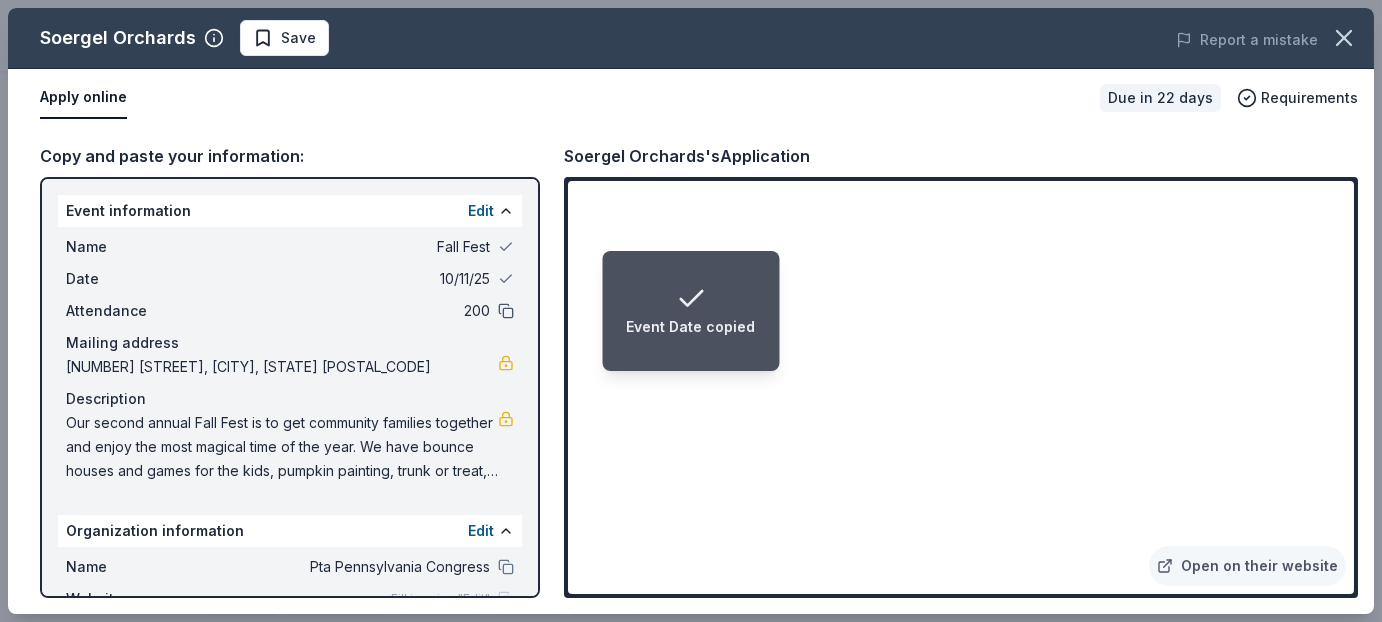 click at bounding box center [506, 311] 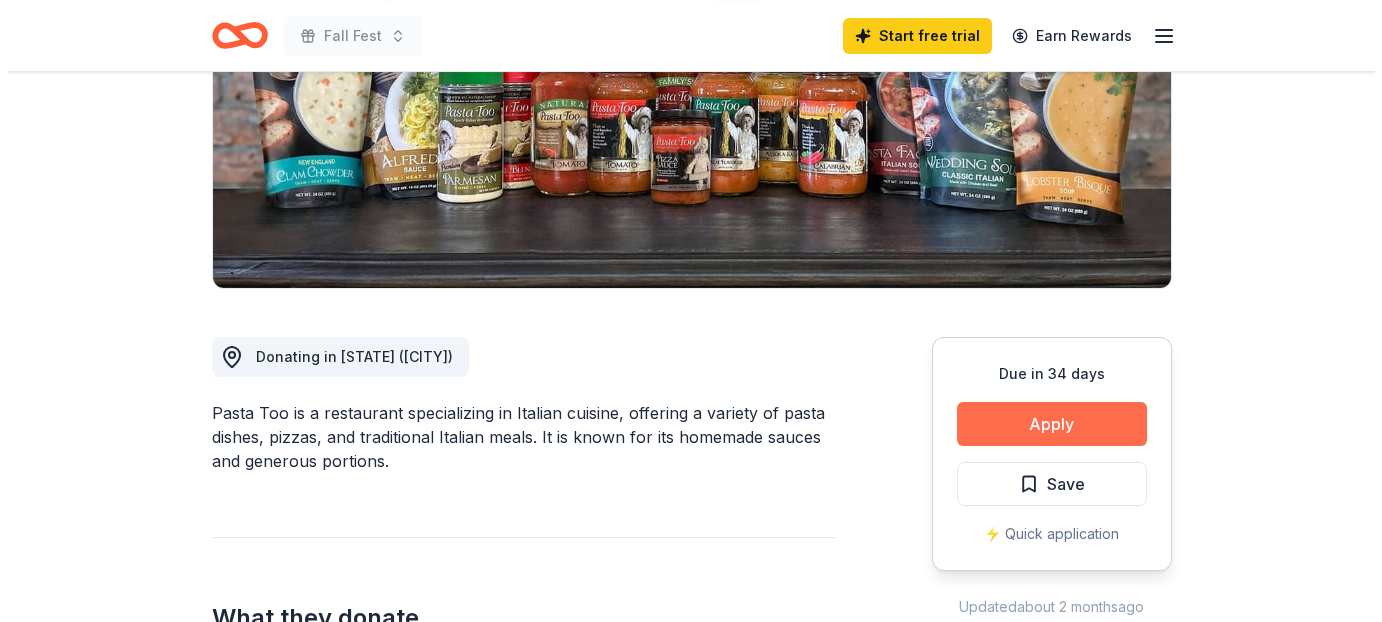 scroll, scrollTop: 366, scrollLeft: 0, axis: vertical 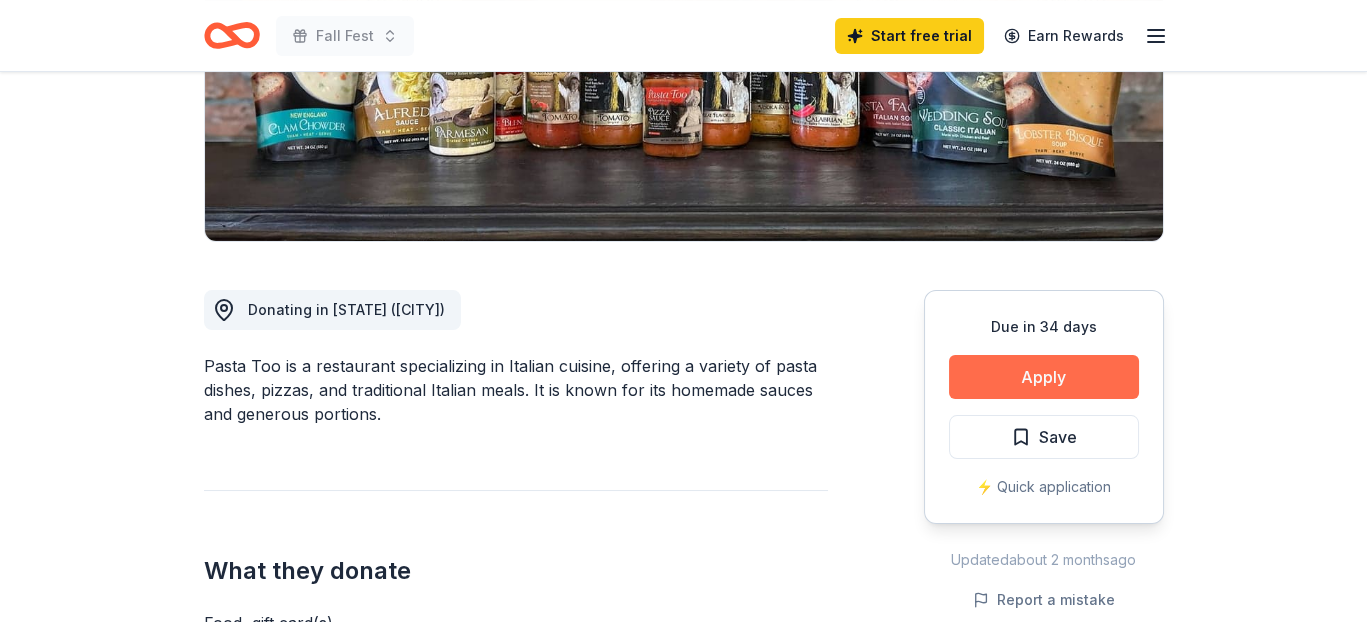 click on "Apply" at bounding box center [1044, 377] 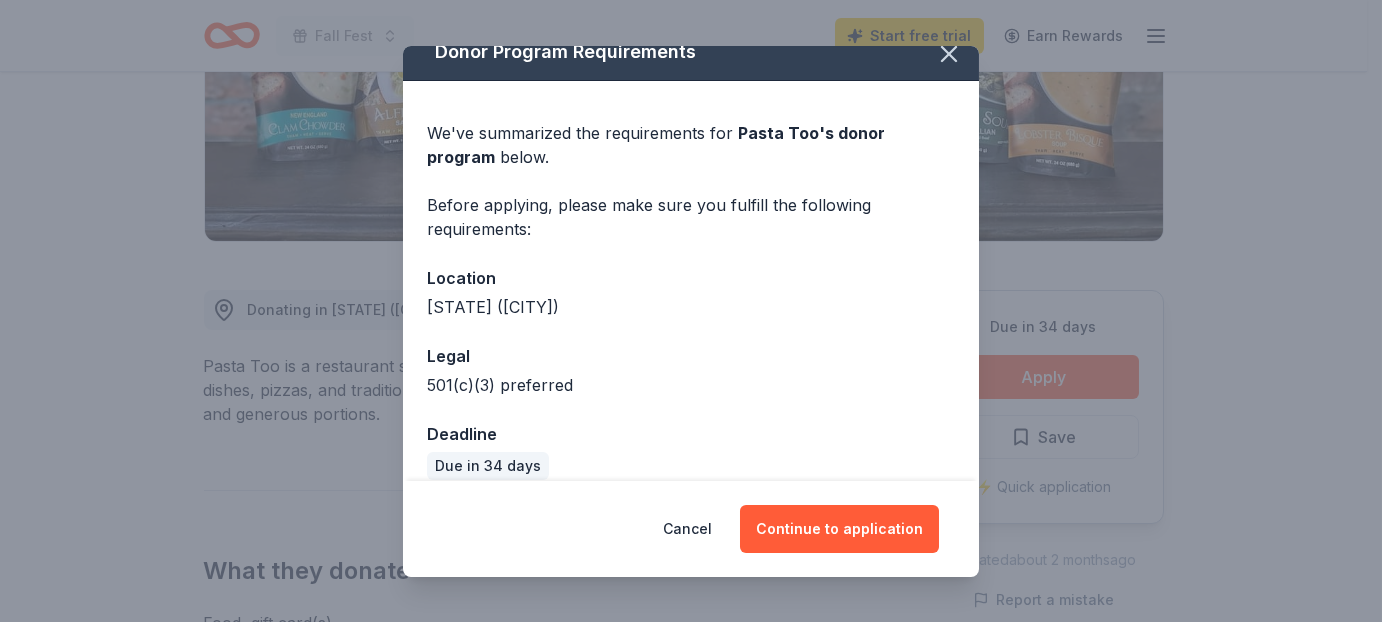 scroll, scrollTop: 44, scrollLeft: 0, axis: vertical 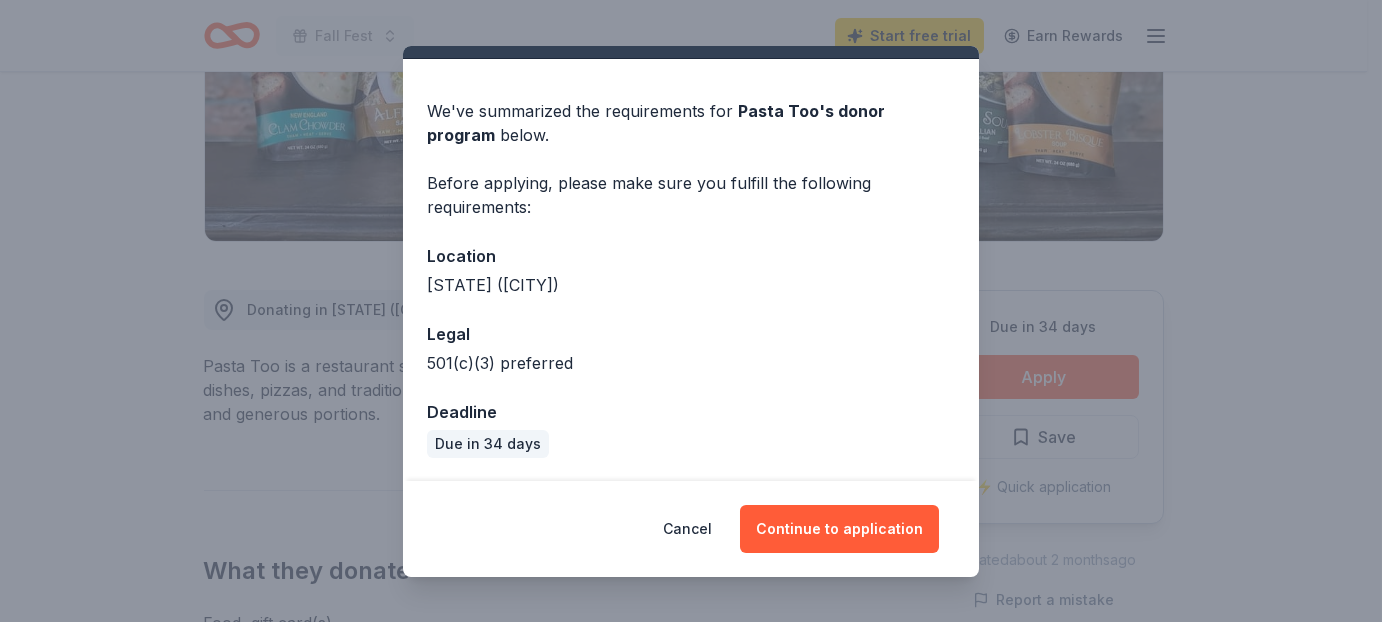drag, startPoint x: 853, startPoint y: 525, endPoint x: 849, endPoint y: 501, distance: 24.33105 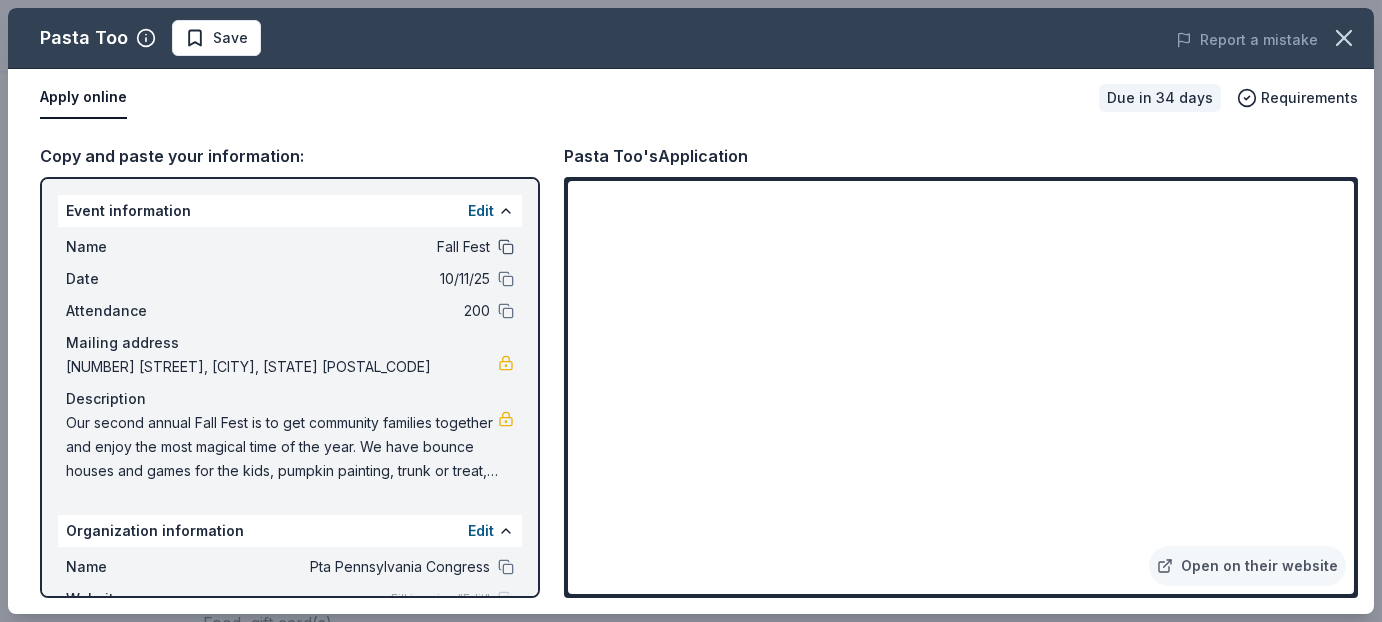 click at bounding box center [506, 247] 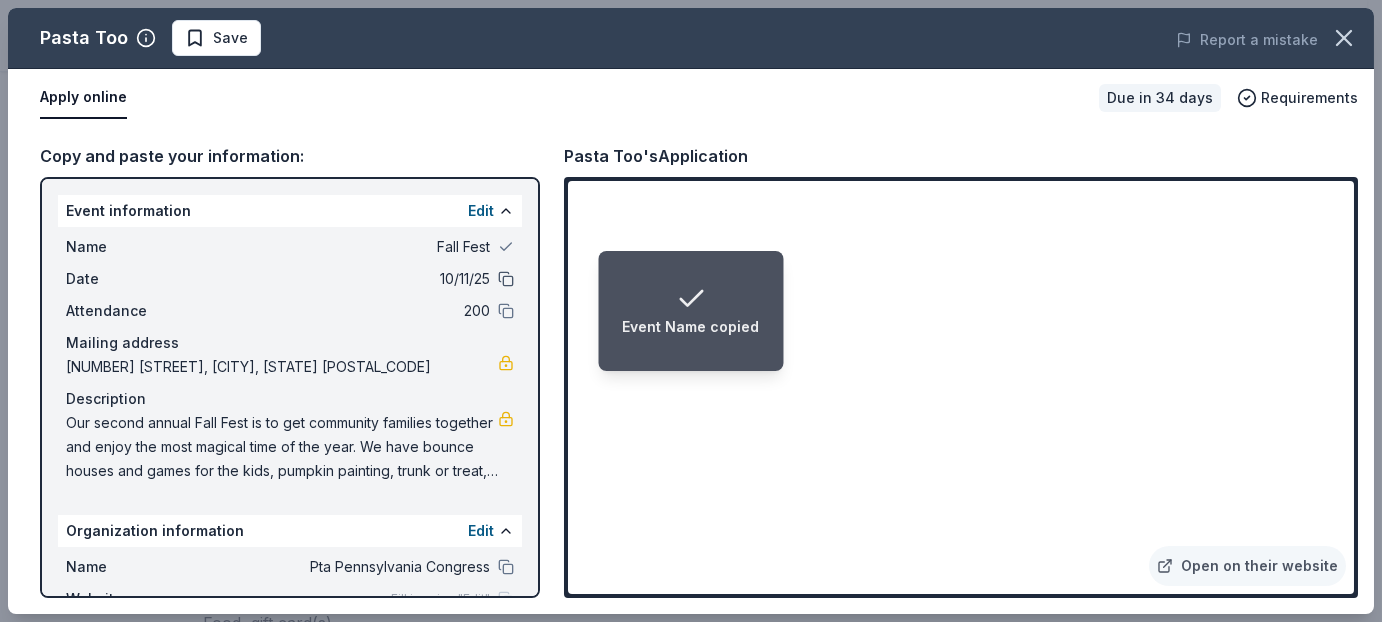 click at bounding box center (506, 279) 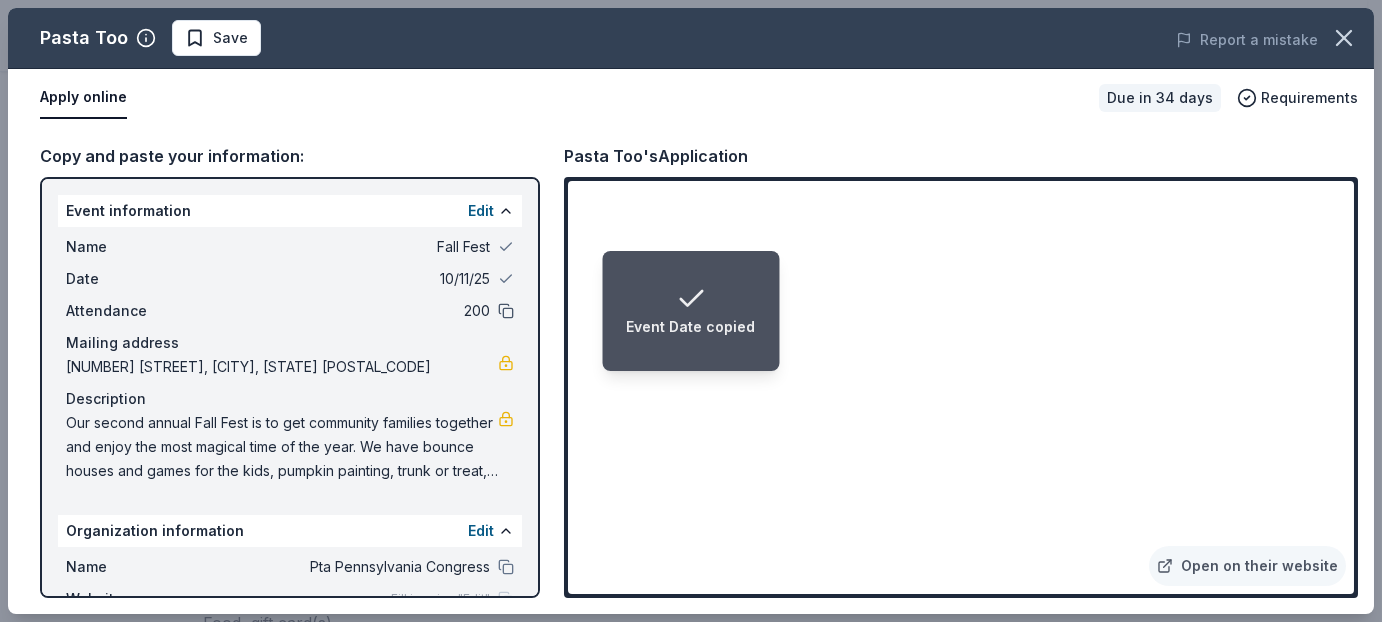 click at bounding box center [506, 311] 